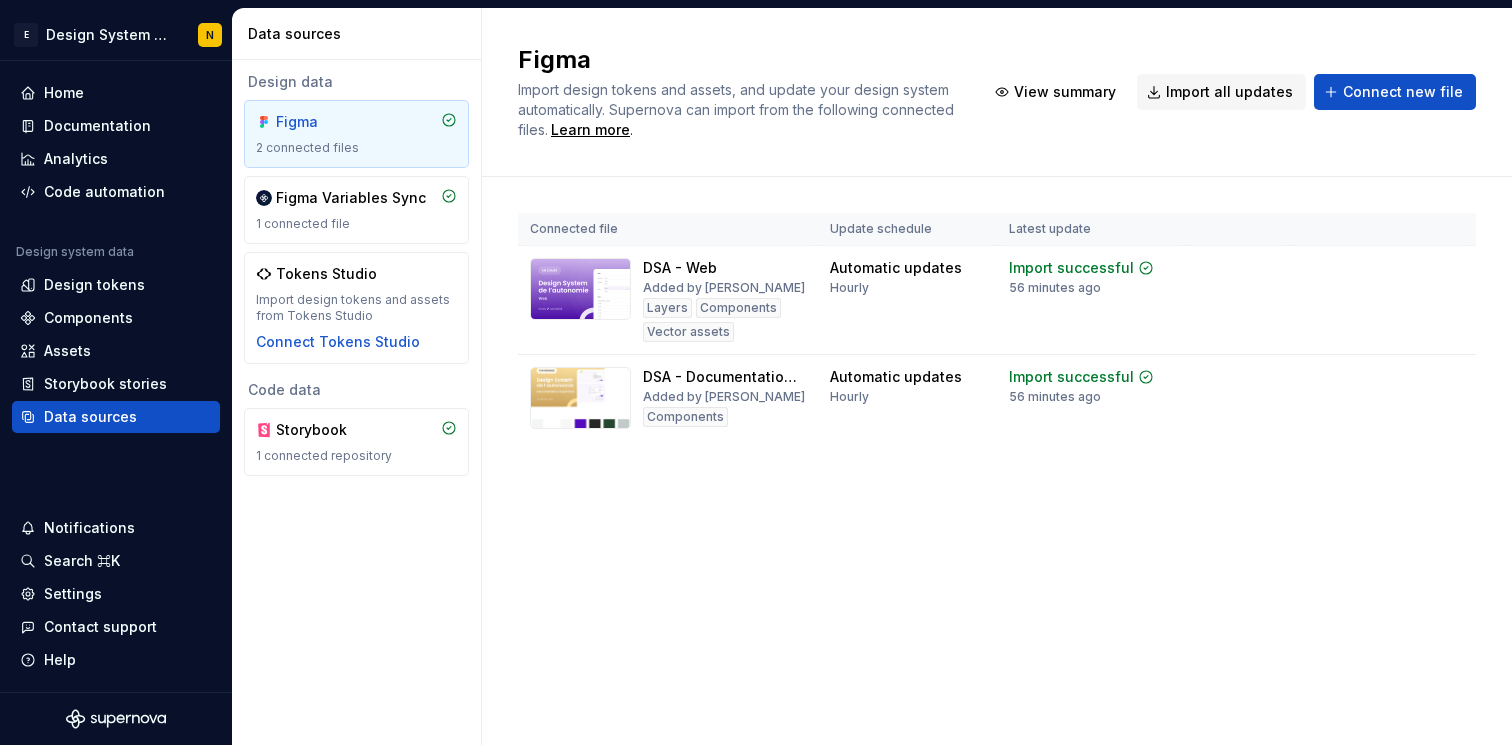 scroll, scrollTop: 0, scrollLeft: 0, axis: both 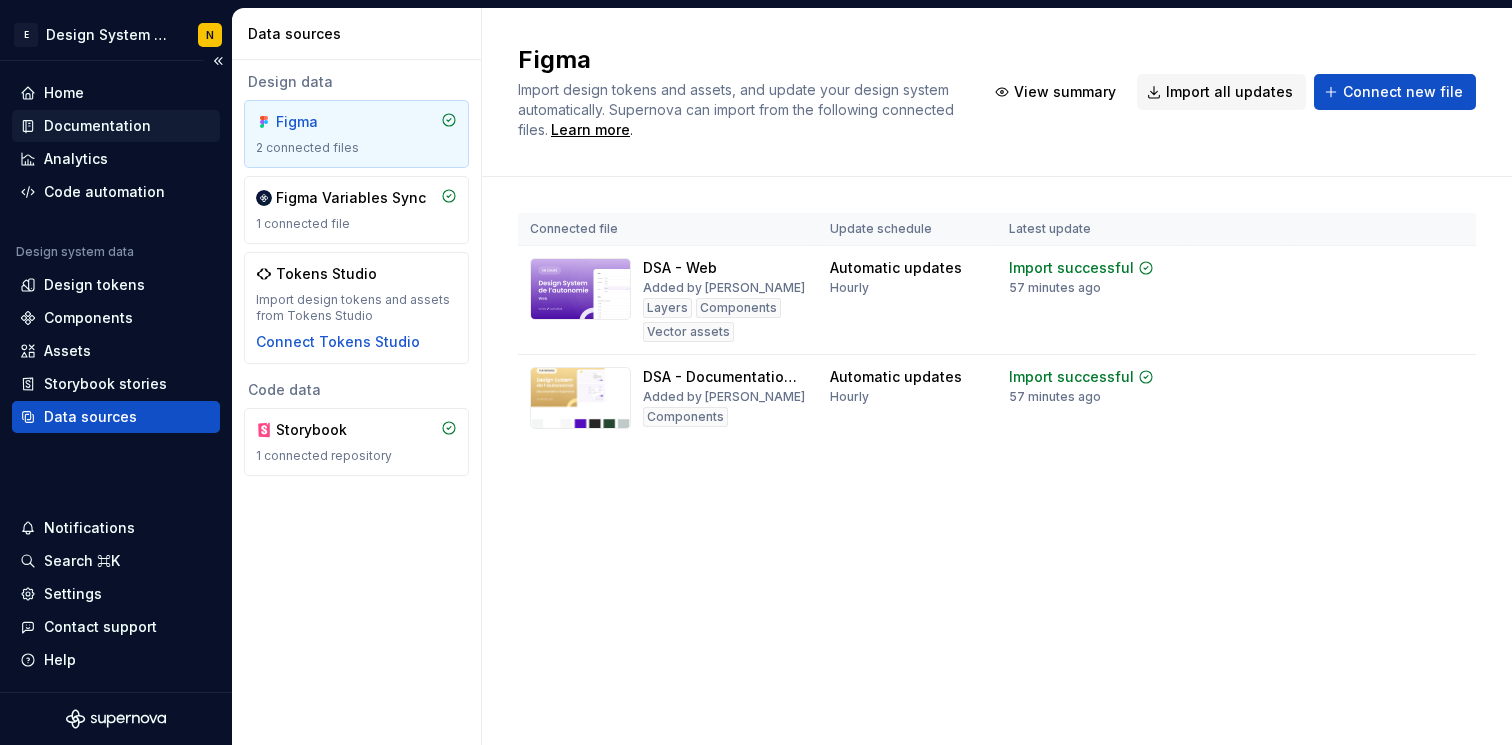click on "Documentation" at bounding box center (97, 126) 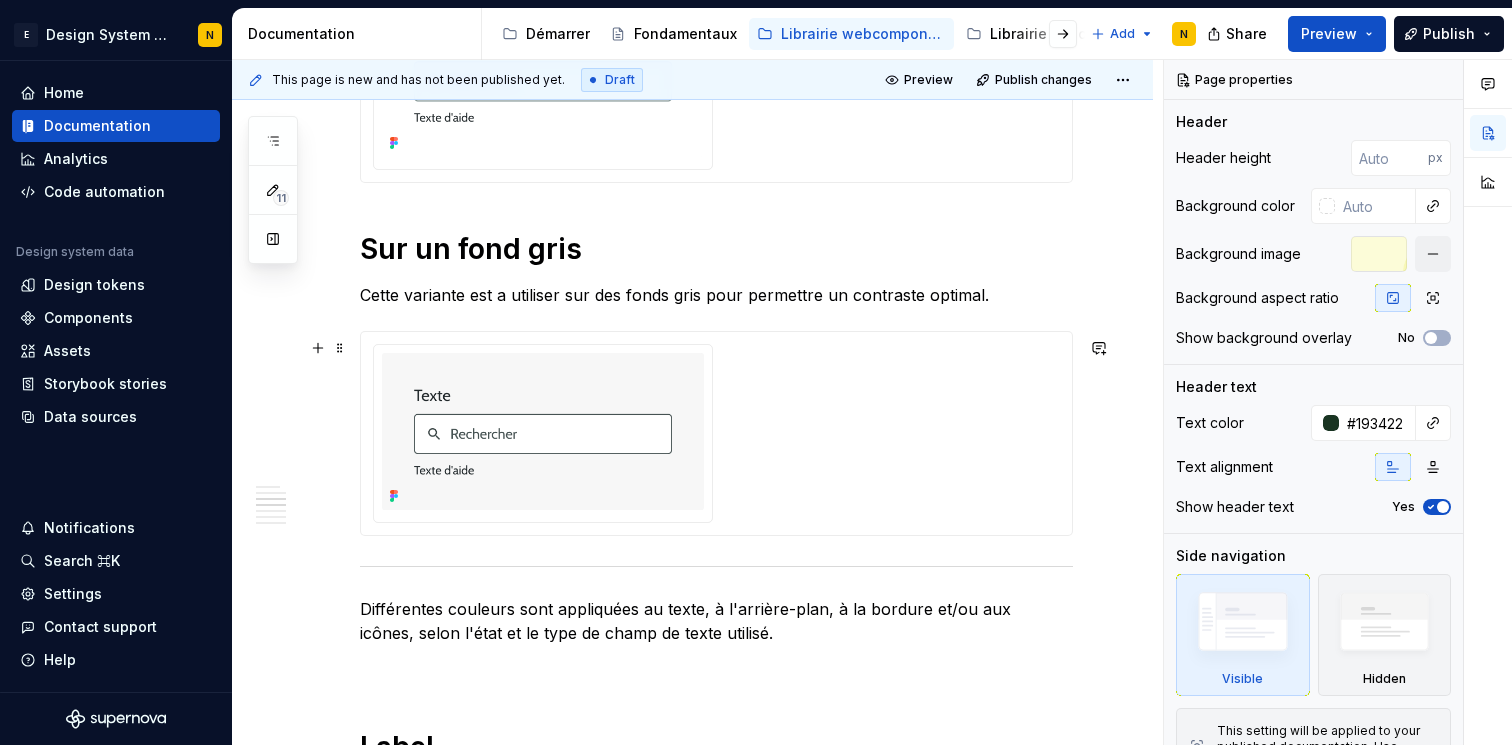 scroll, scrollTop: 1422, scrollLeft: 0, axis: vertical 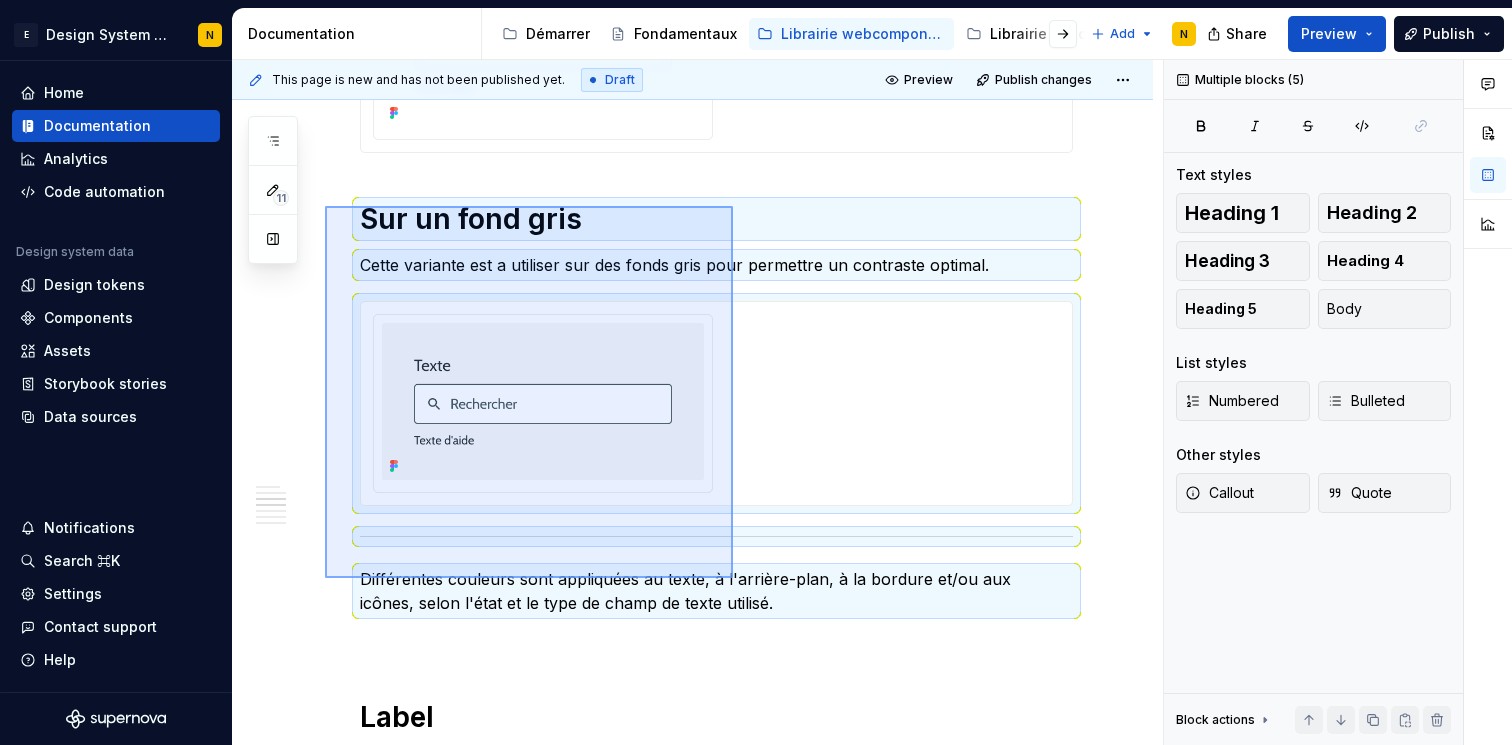 drag, startPoint x: 325, startPoint y: 206, endPoint x: 748, endPoint y: 603, distance: 580.11896 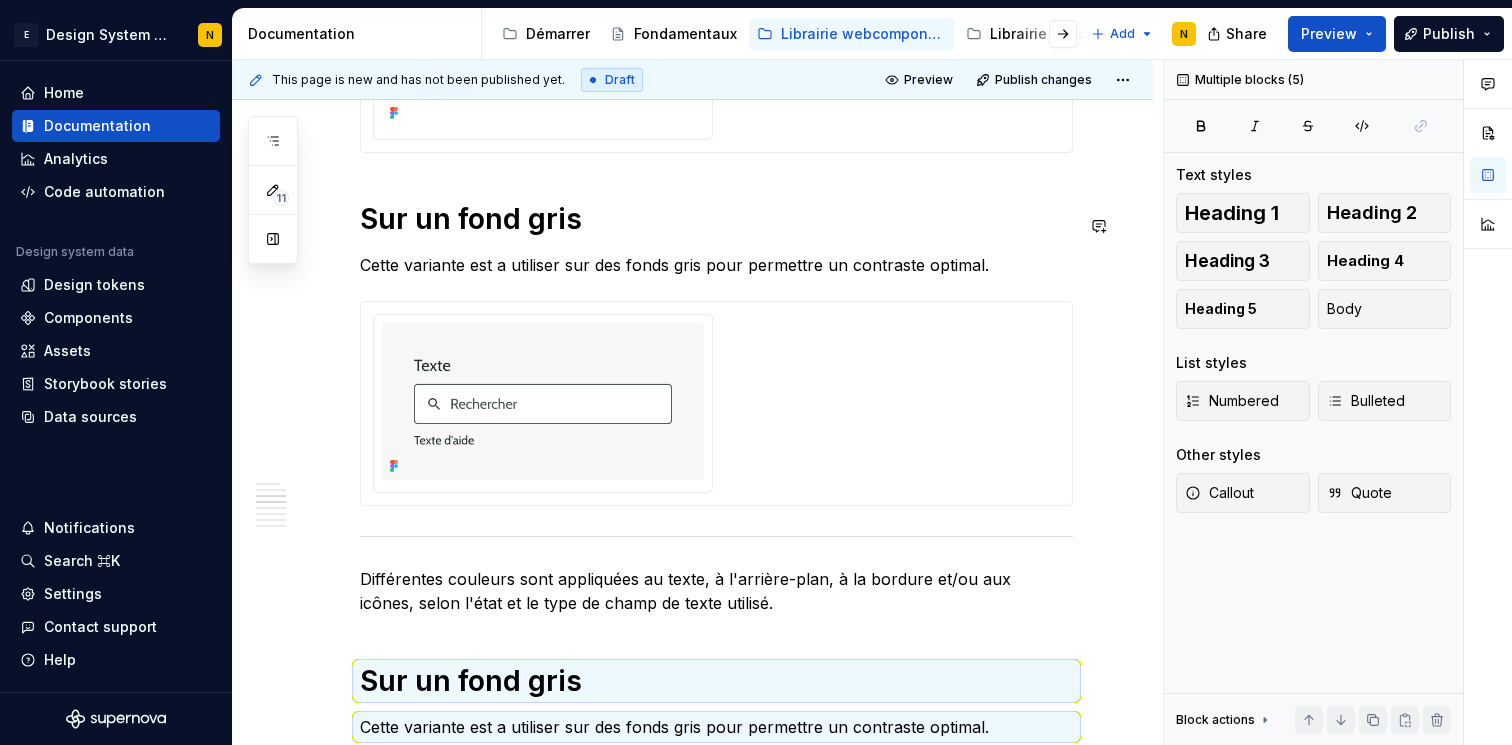 type on "*" 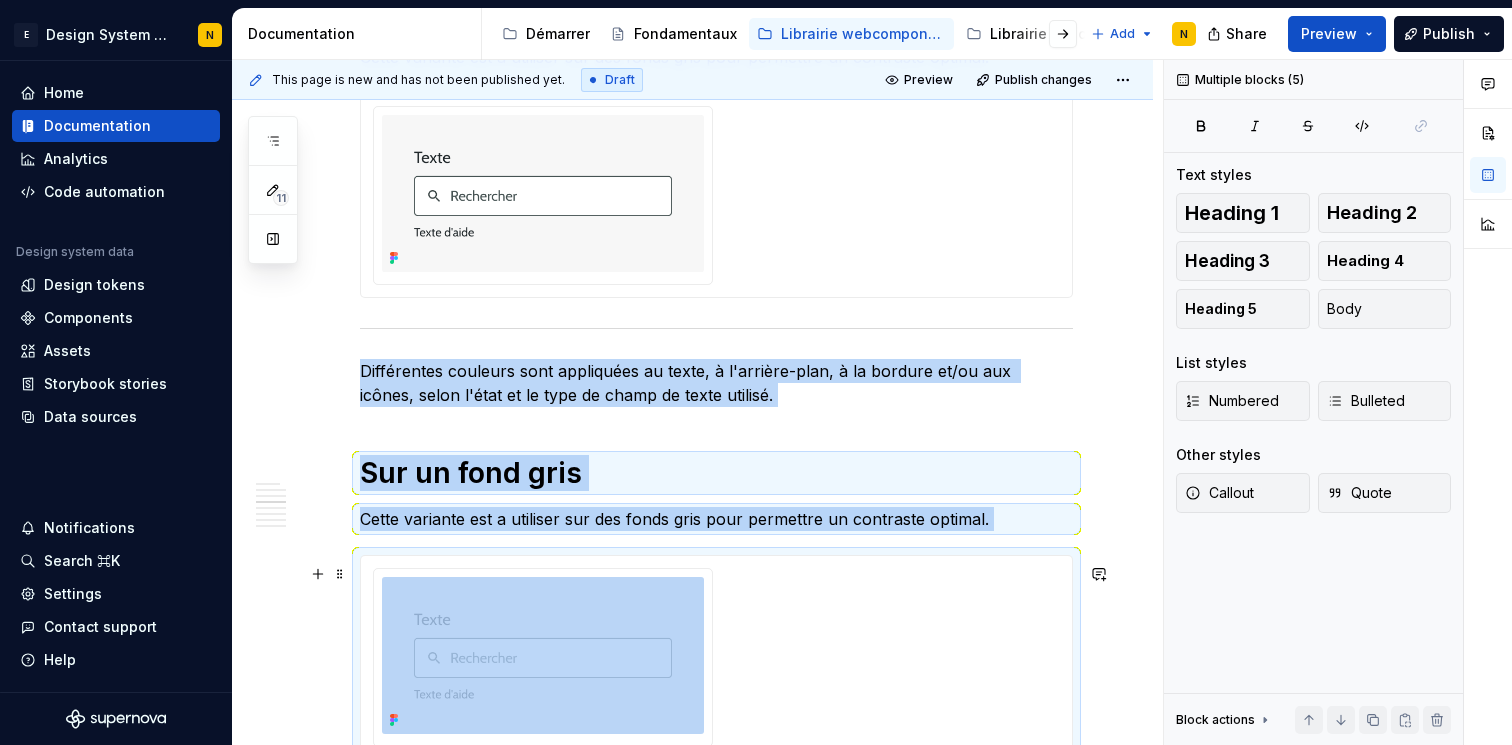 scroll, scrollTop: 1636, scrollLeft: 0, axis: vertical 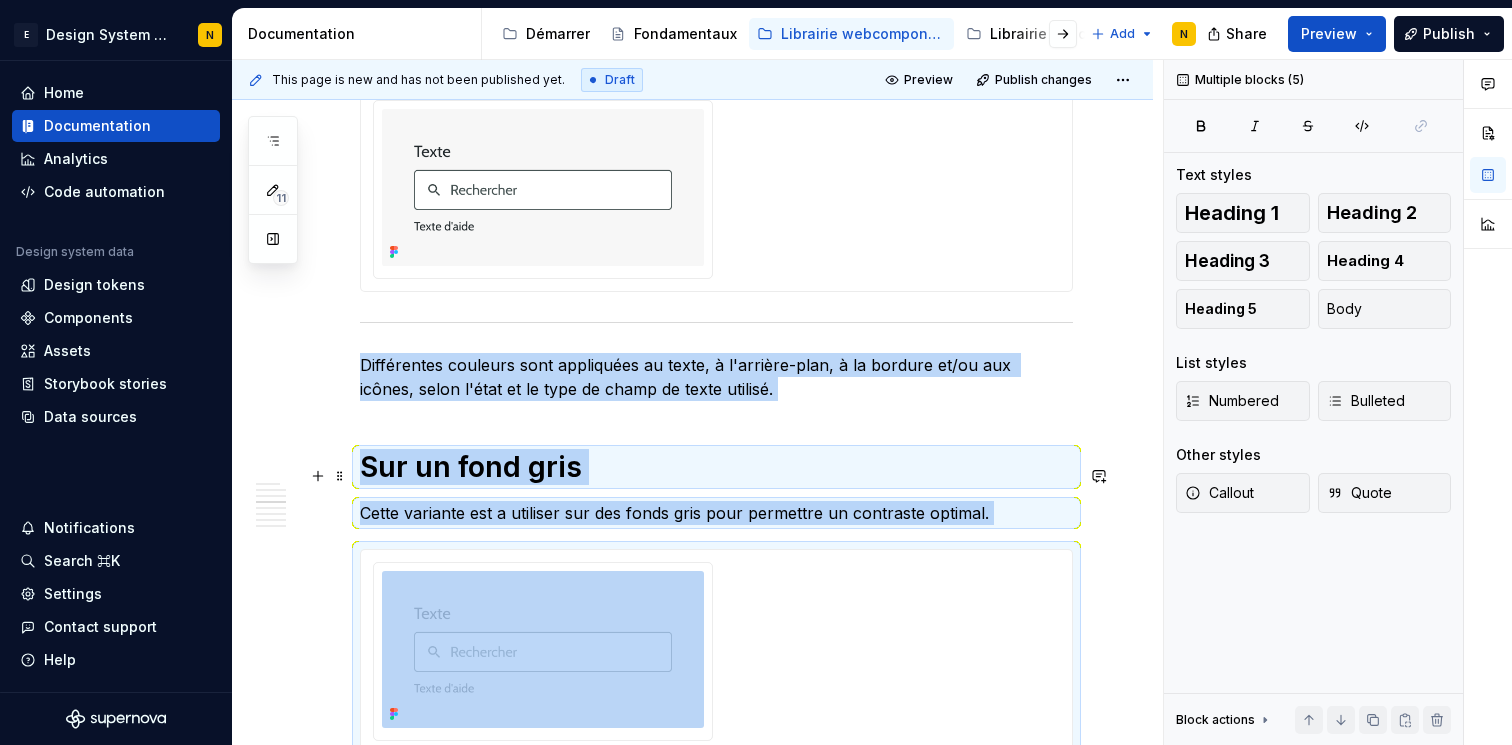 click on "Sur un fond gris" at bounding box center [716, 467] 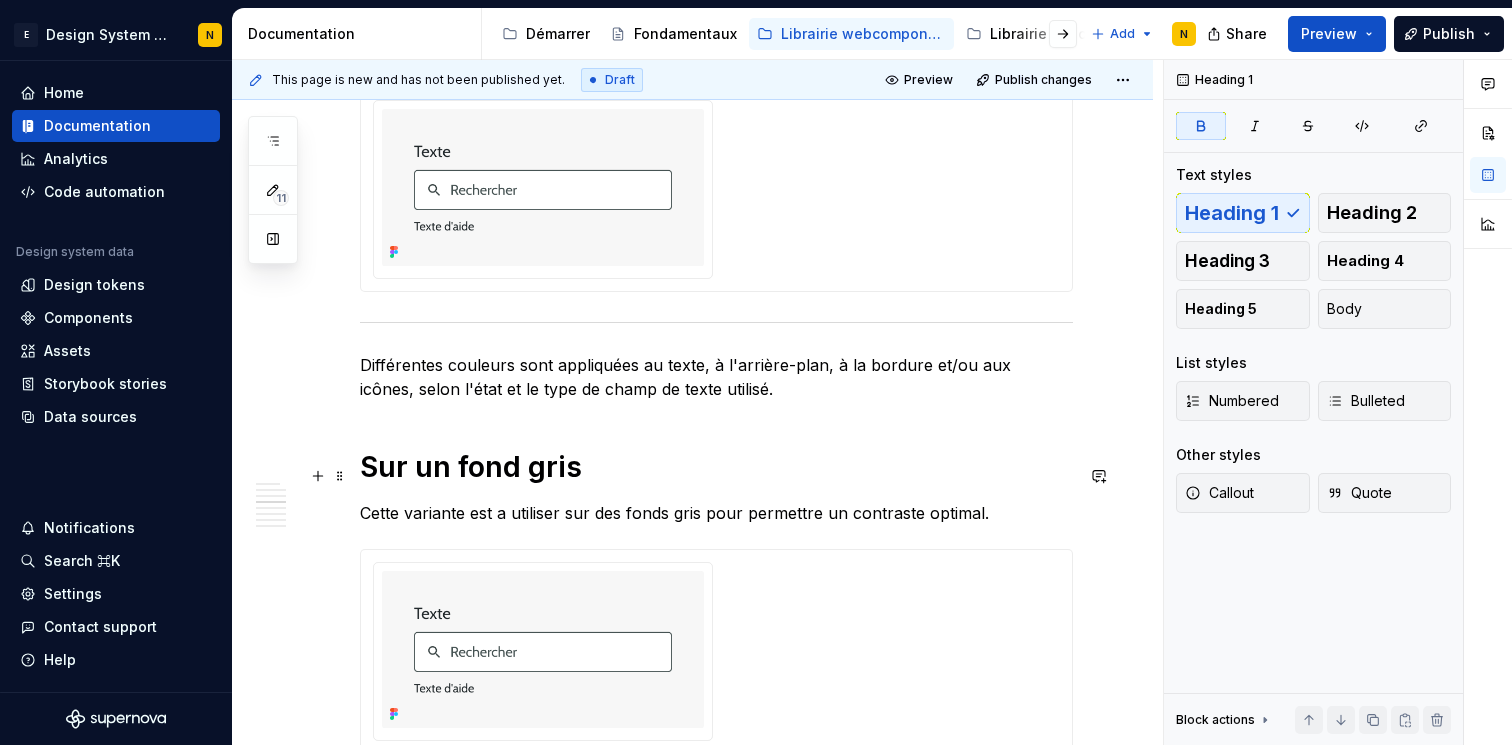click on "Sur un fond gris" at bounding box center (471, 467) 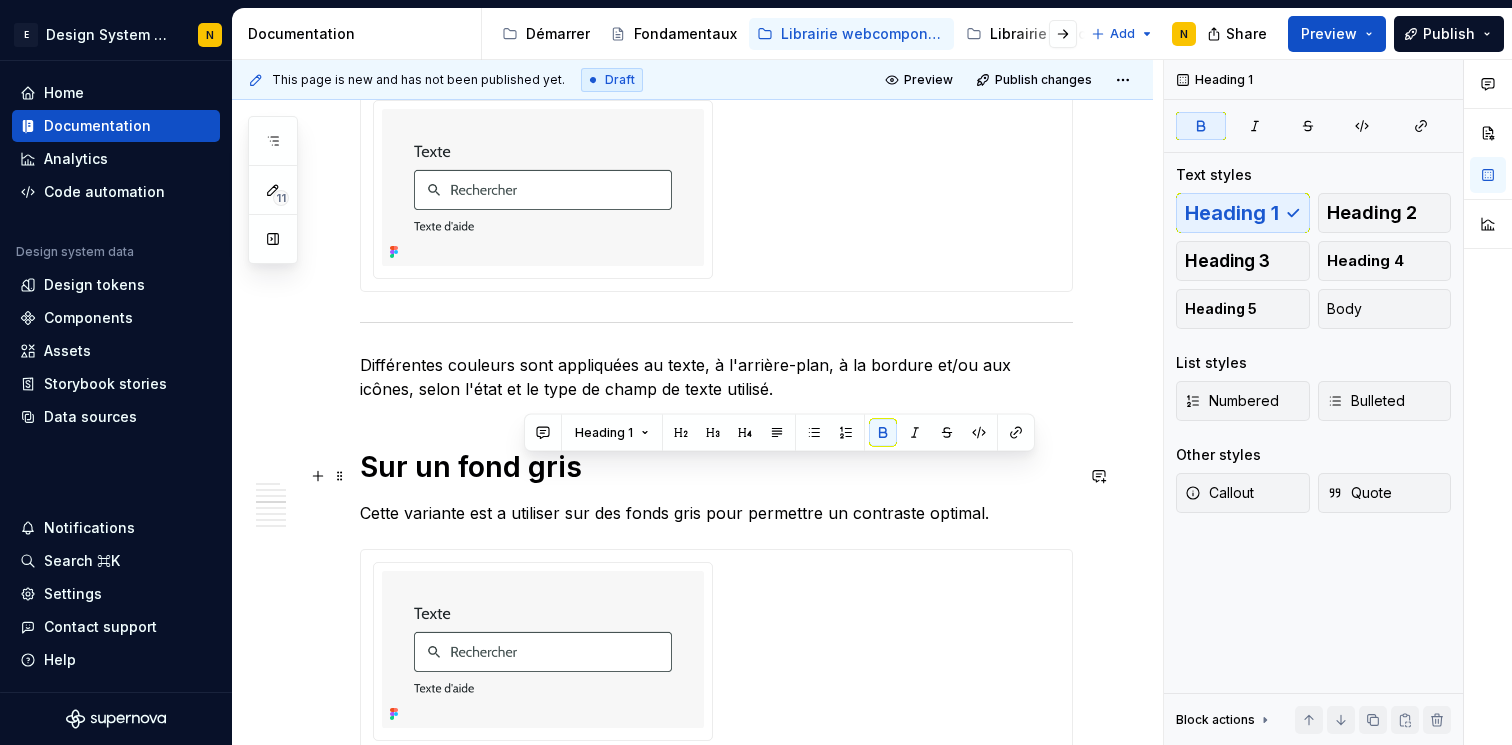 drag, startPoint x: 528, startPoint y: 479, endPoint x: 625, endPoint y: 472, distance: 97.25225 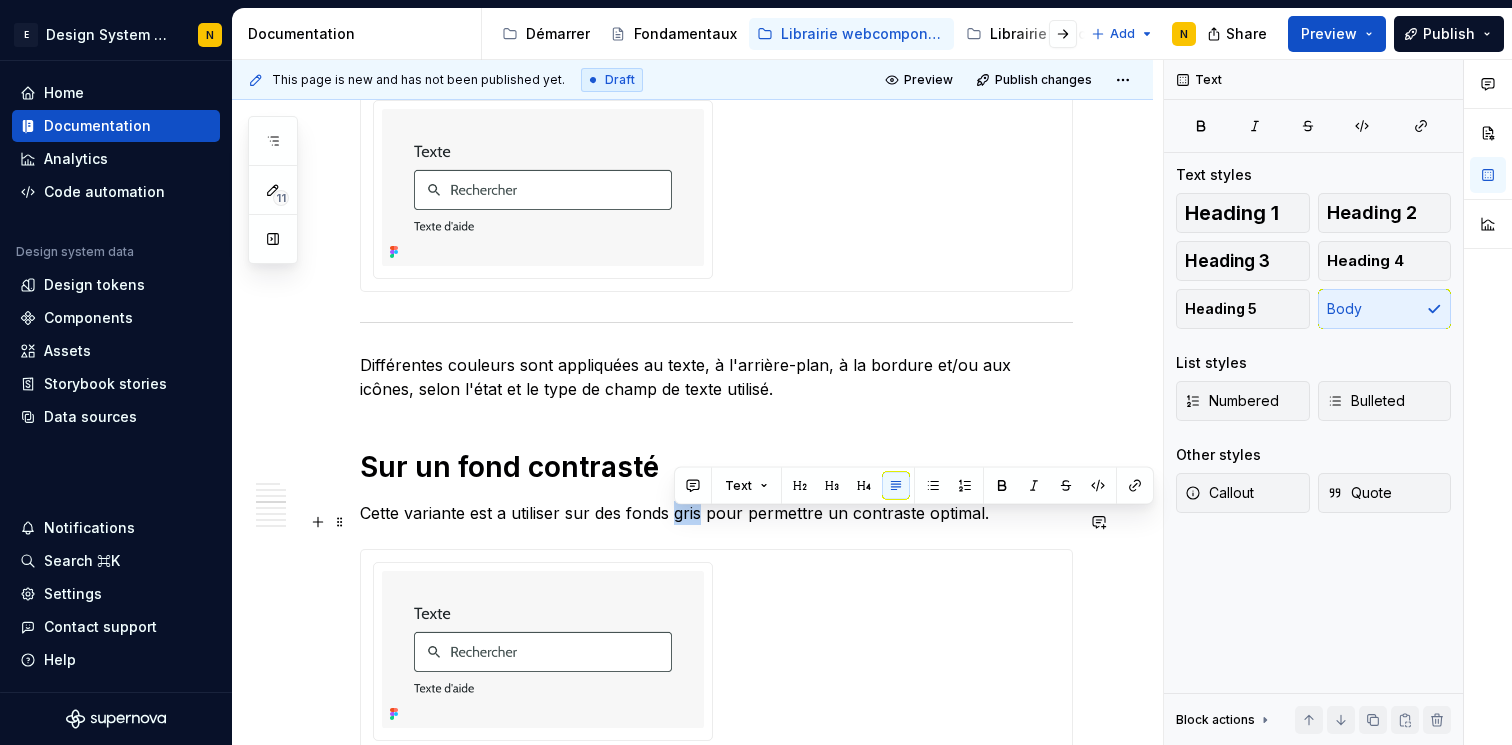 drag, startPoint x: 677, startPoint y: 526, endPoint x: 701, endPoint y: 523, distance: 24.186773 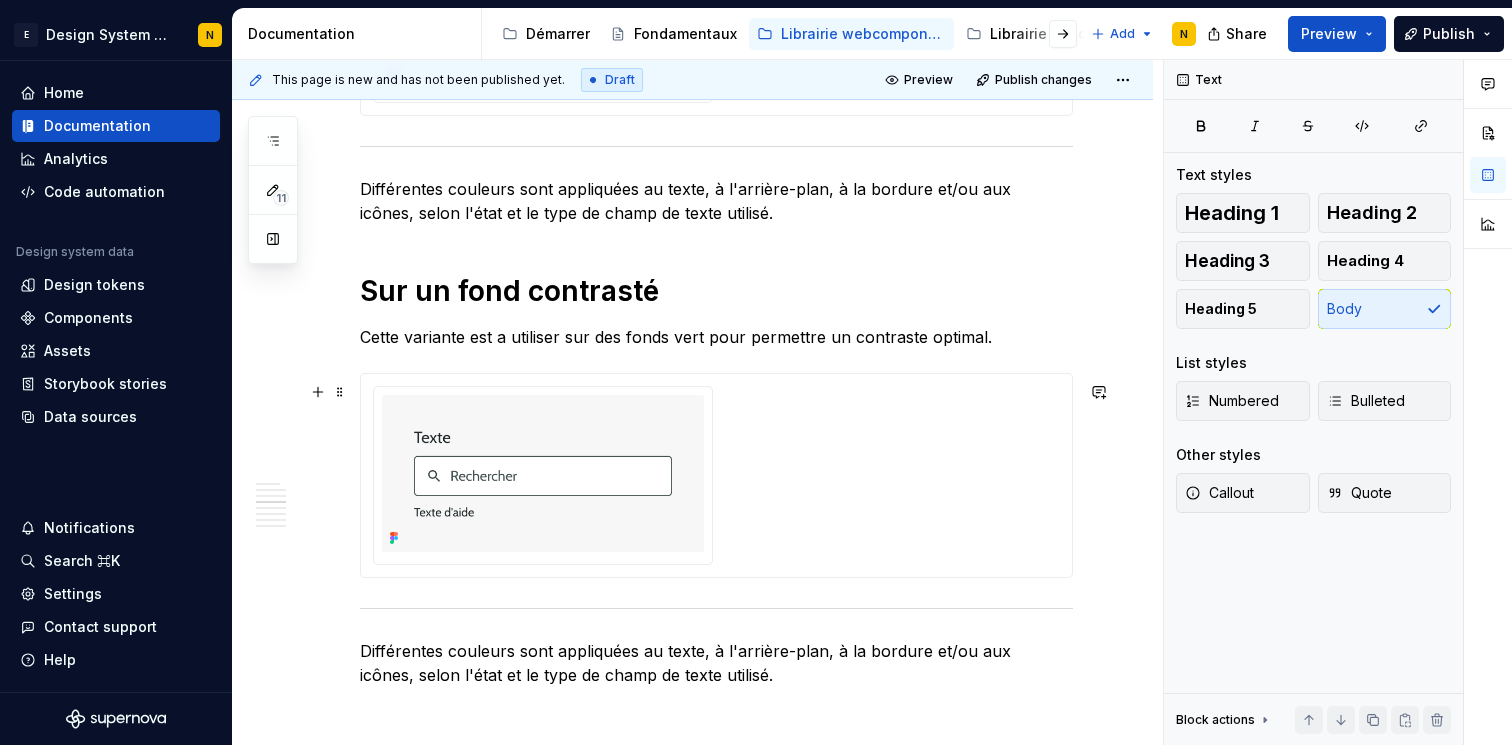 scroll, scrollTop: 1839, scrollLeft: 0, axis: vertical 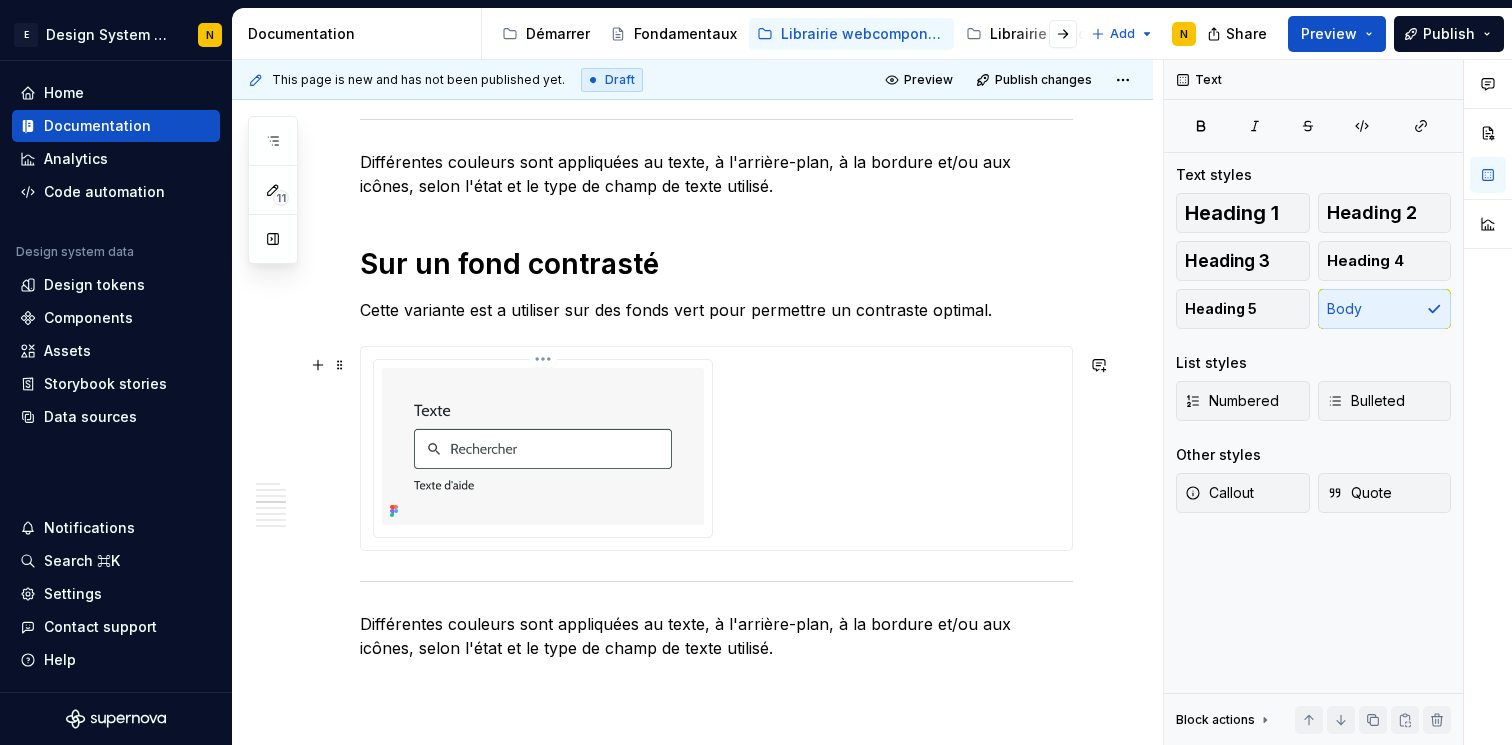click at bounding box center (543, 446) 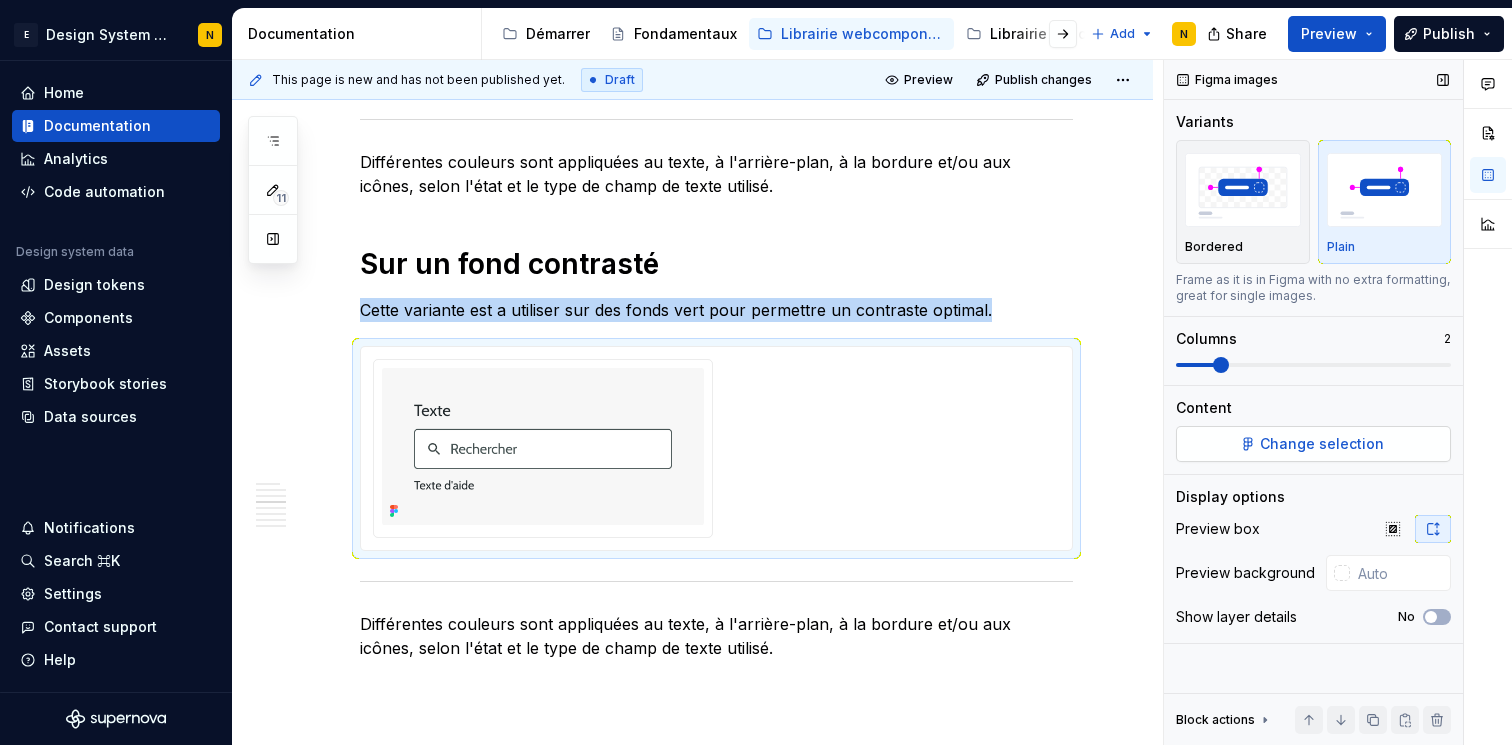 click on "Change selection" at bounding box center [1313, 444] 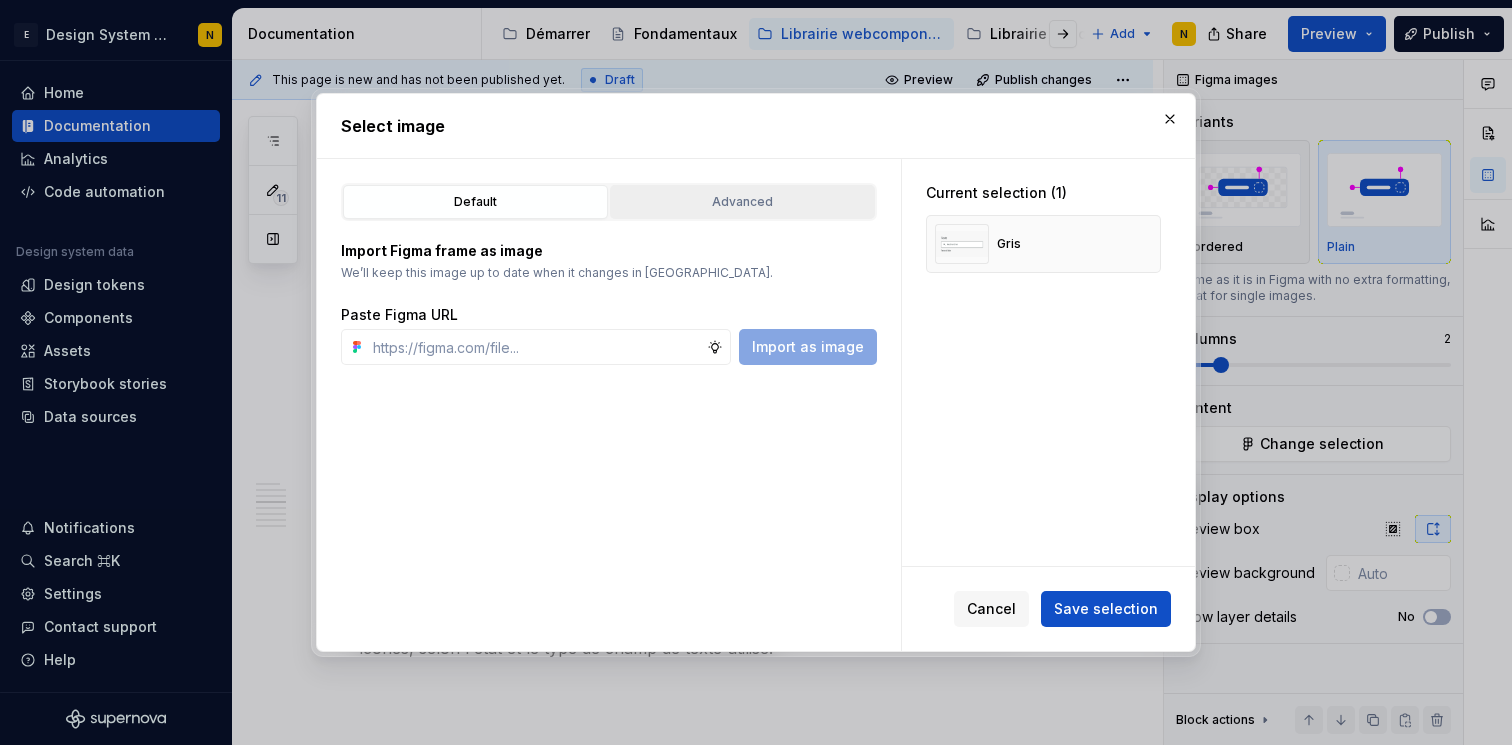 click on "Advanced" at bounding box center [742, 202] 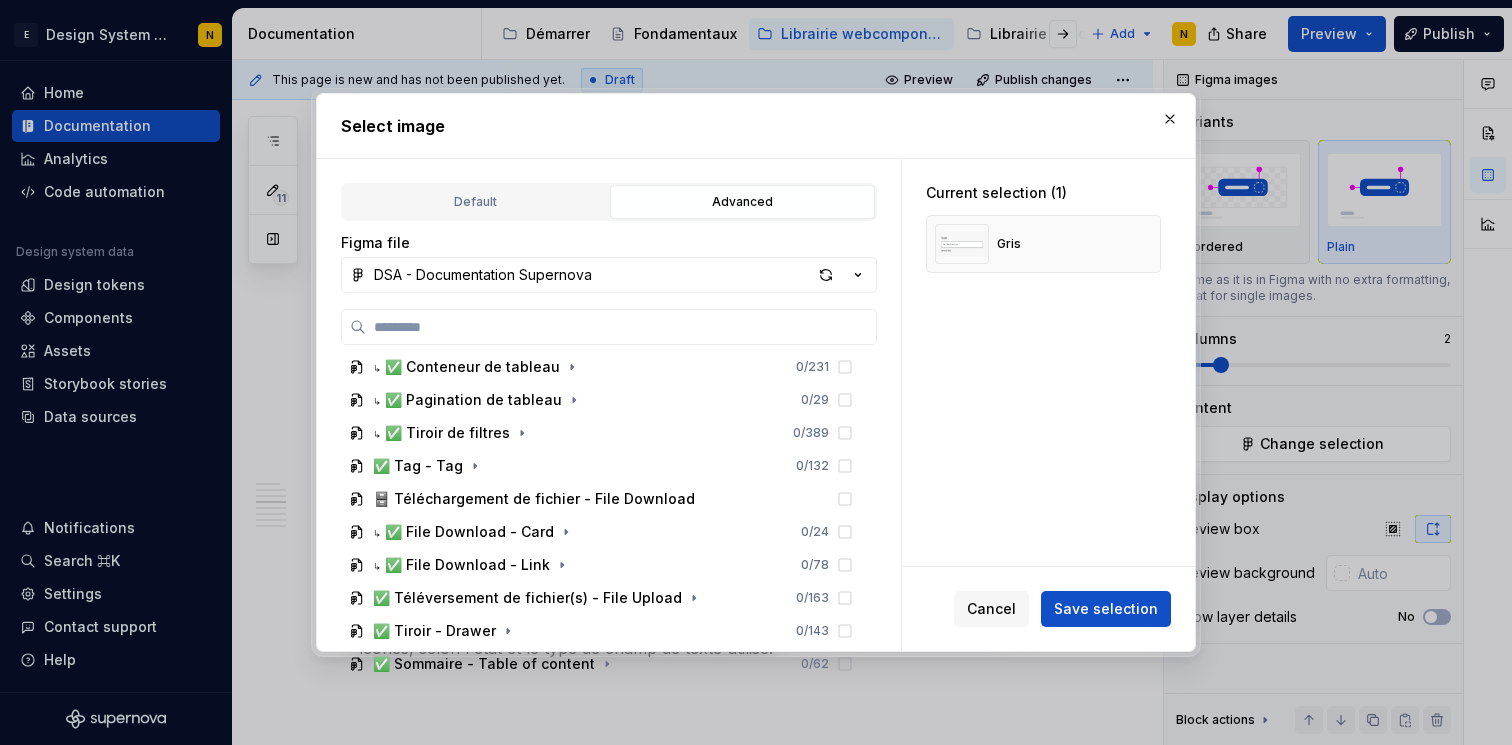 scroll, scrollTop: 3606, scrollLeft: 0, axis: vertical 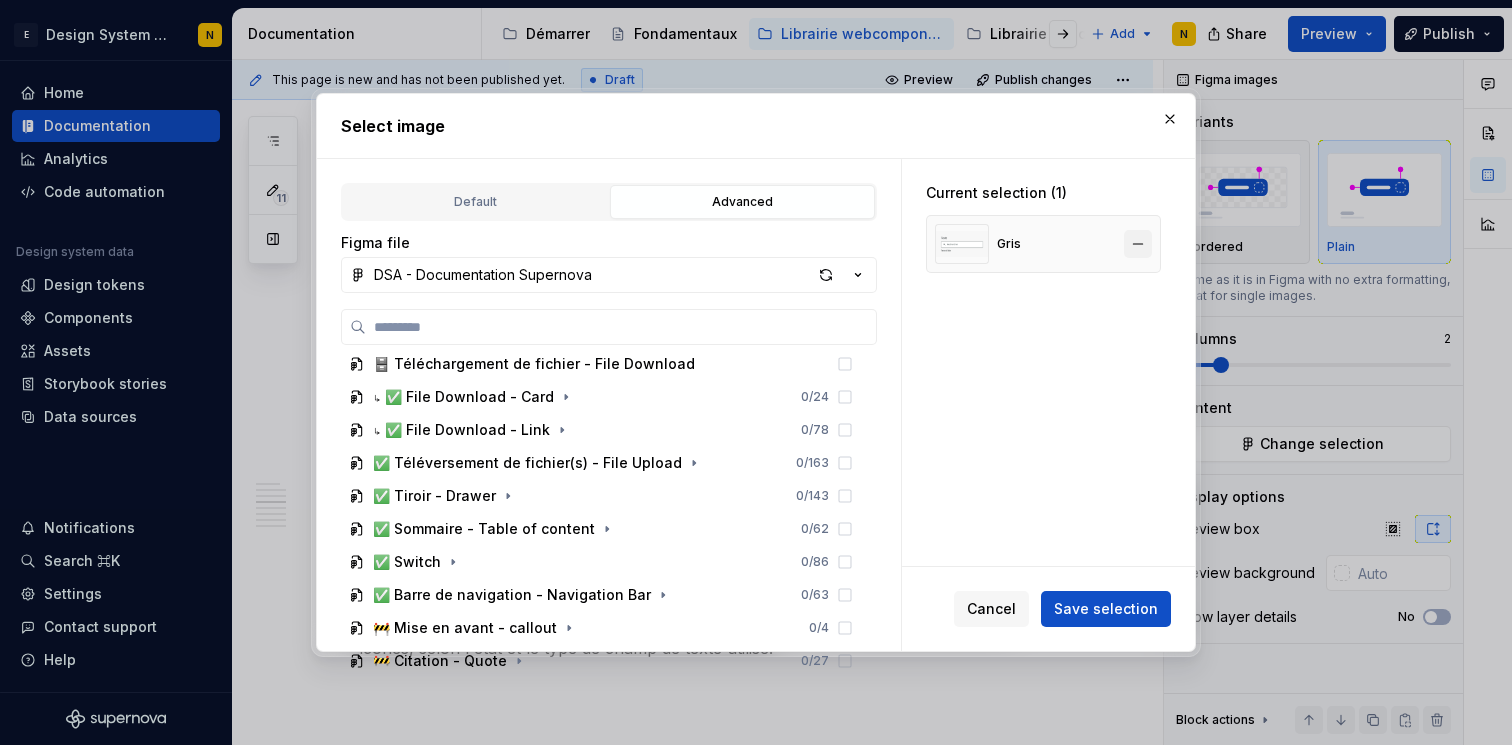 click at bounding box center [1138, 244] 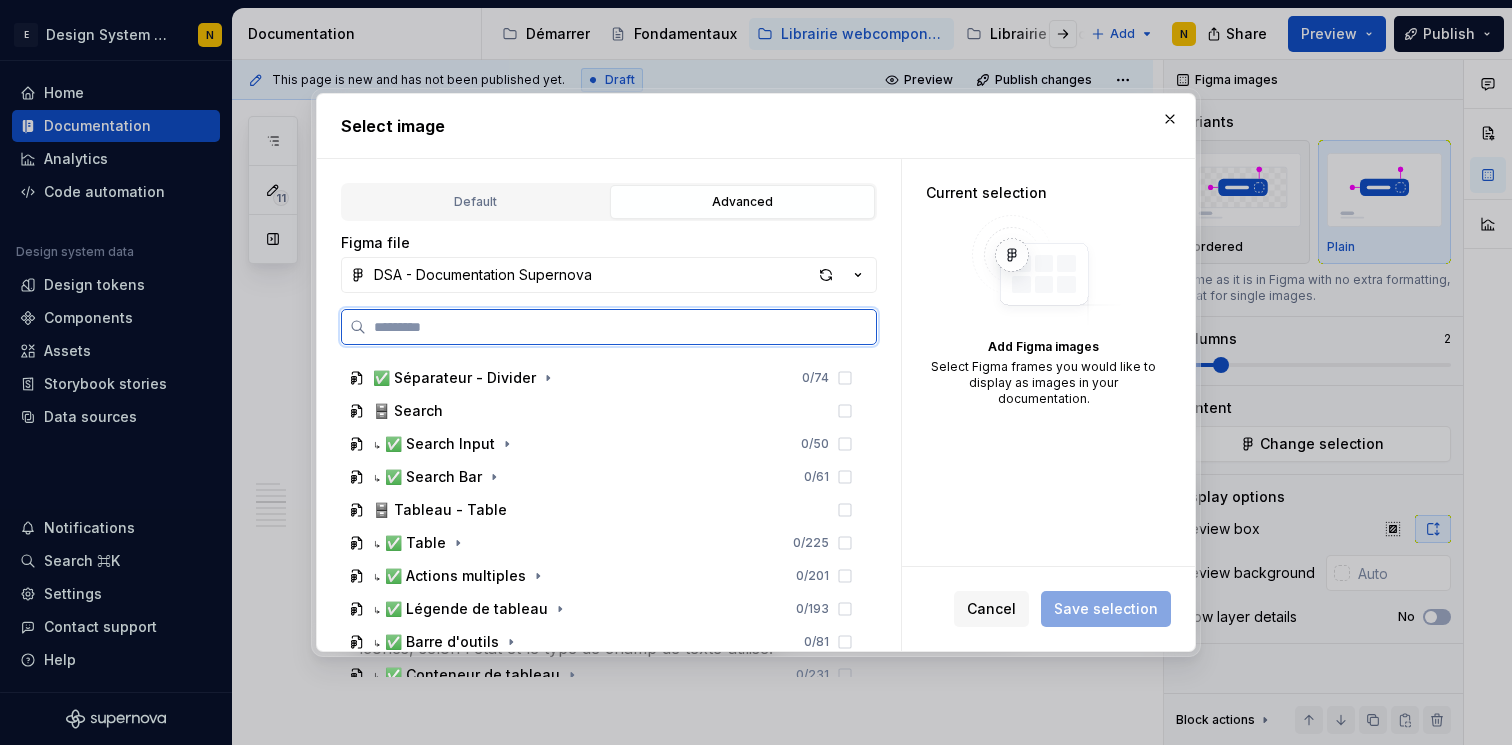 scroll, scrollTop: 3158, scrollLeft: 0, axis: vertical 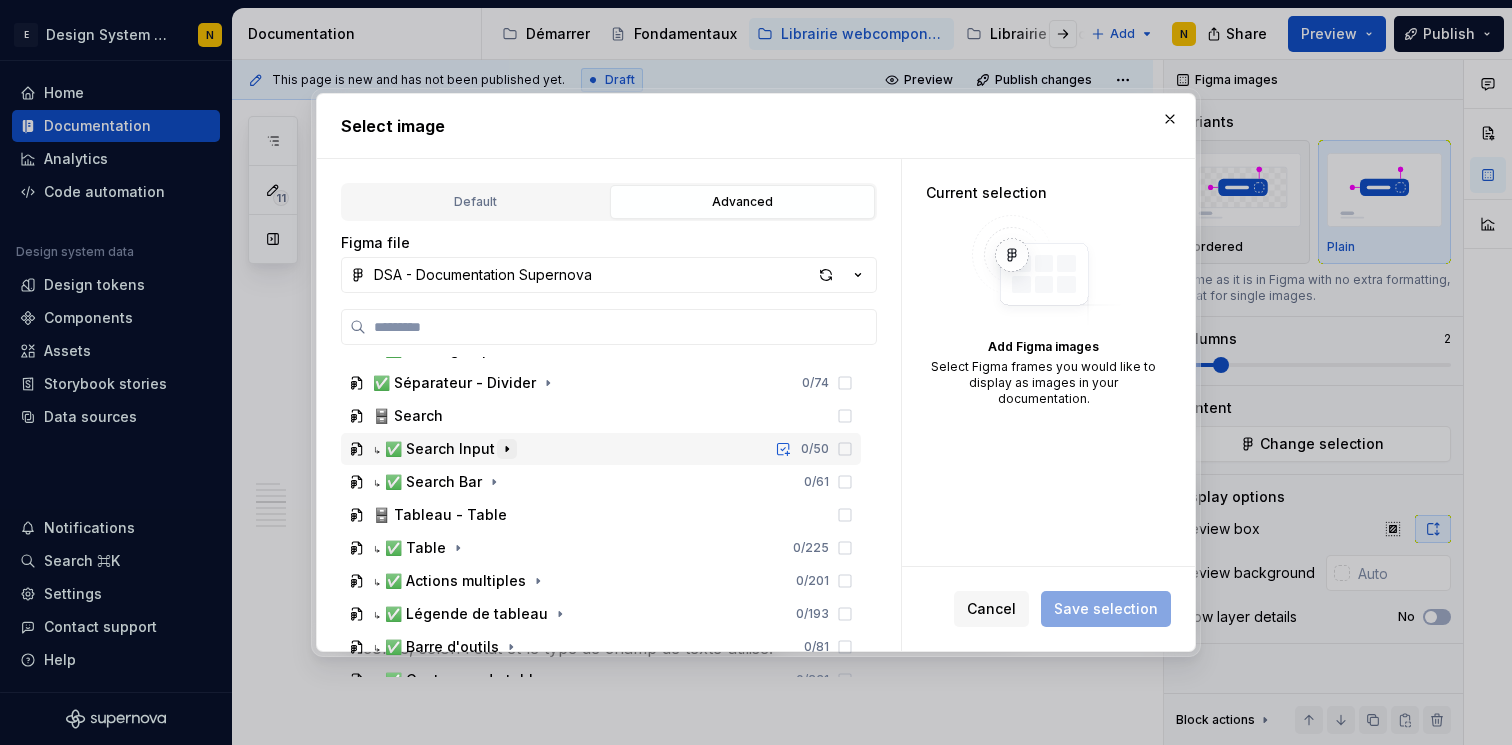 click 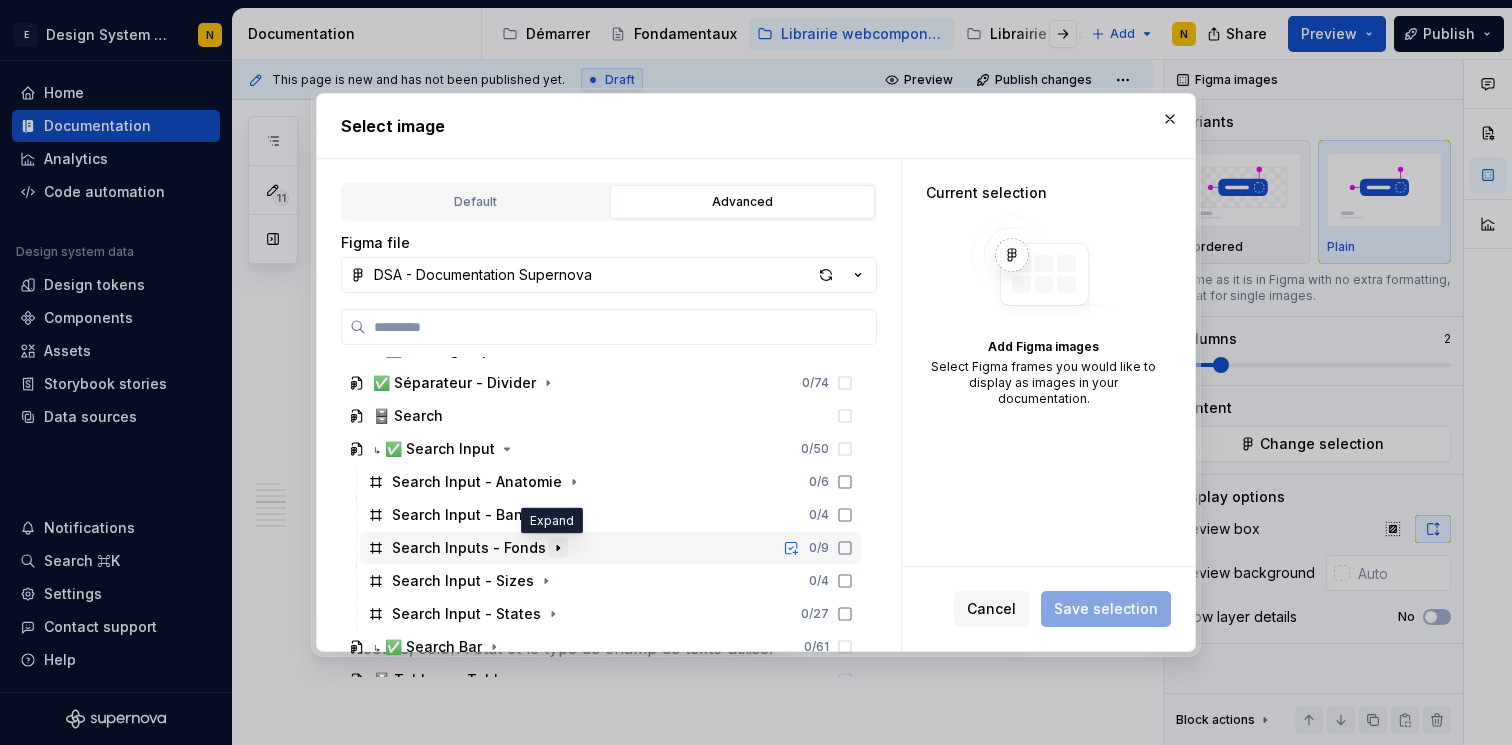 click 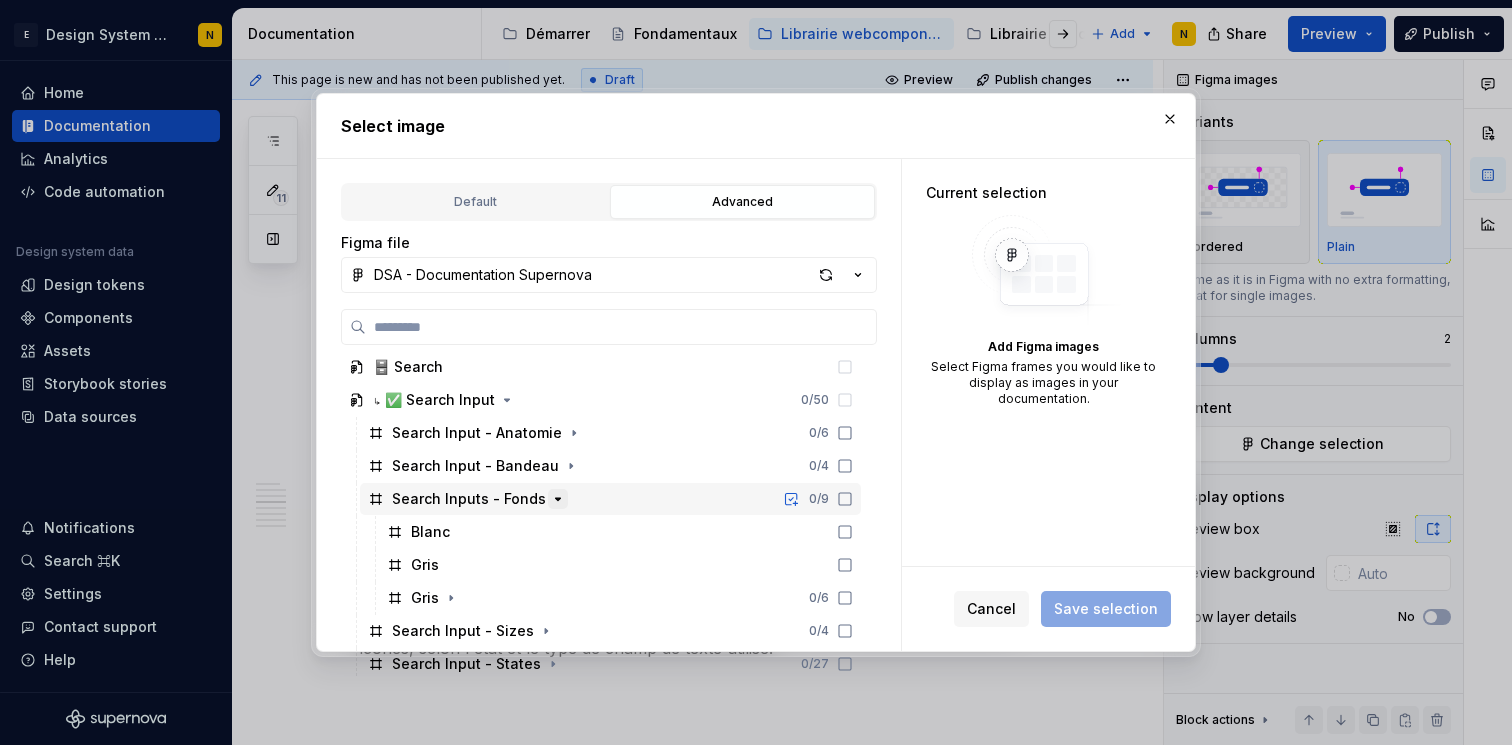 scroll, scrollTop: 3232, scrollLeft: 0, axis: vertical 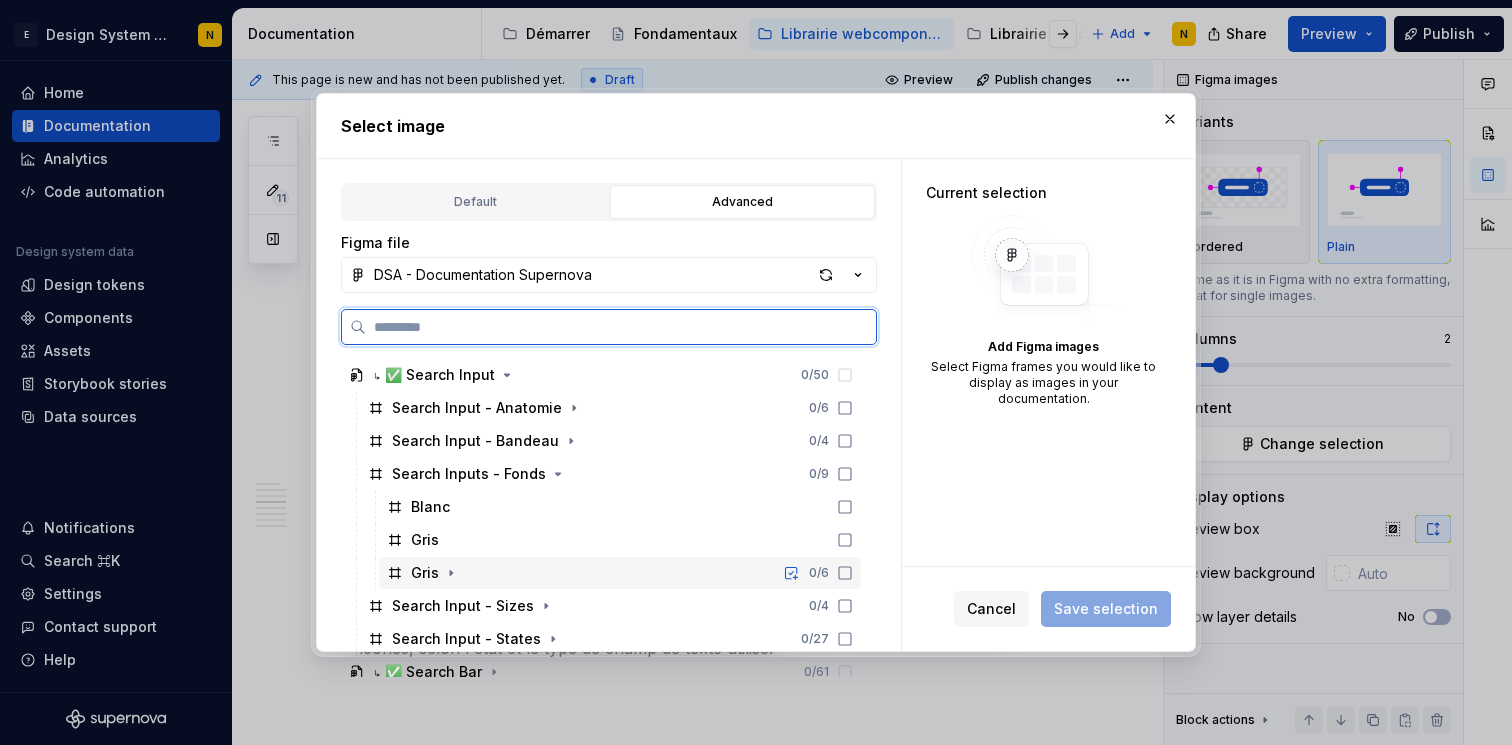 click 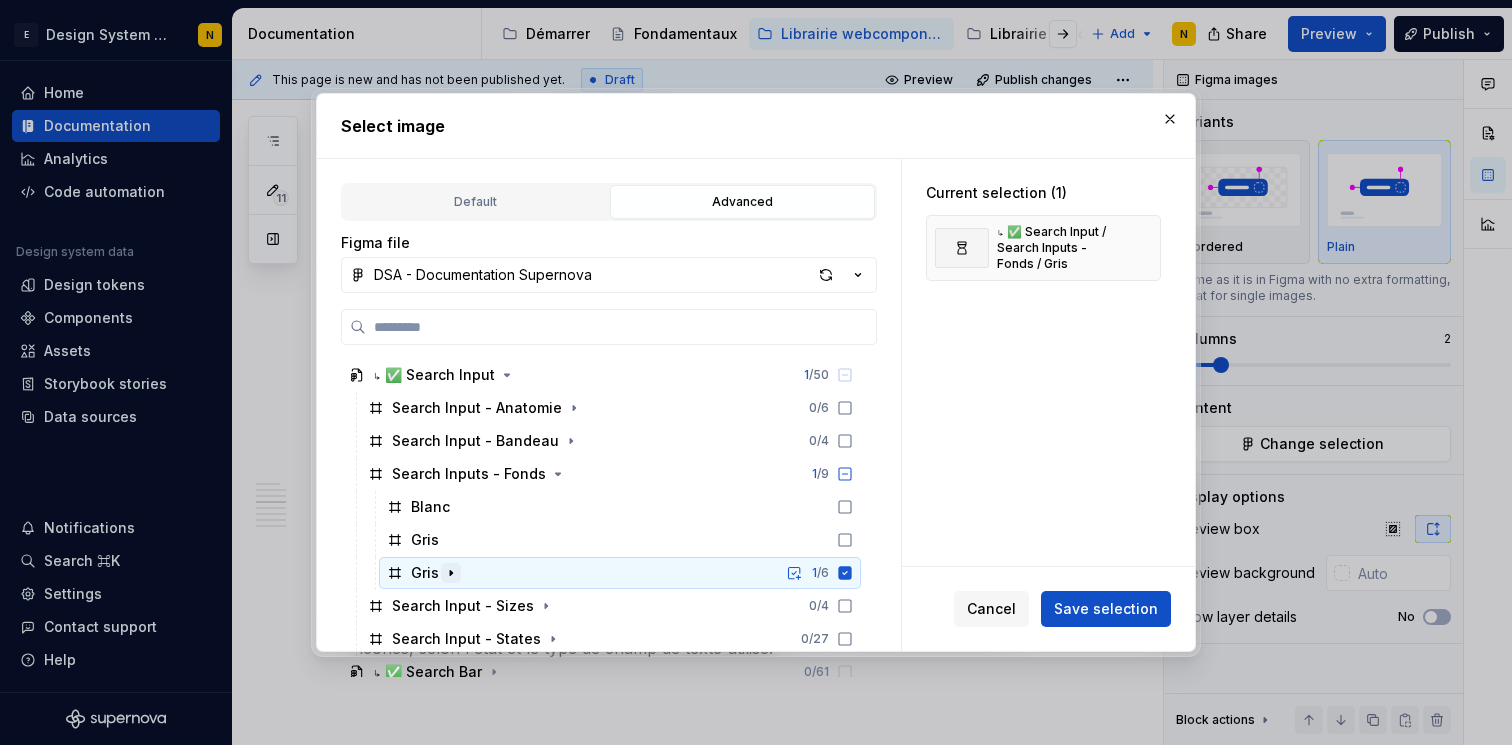 click 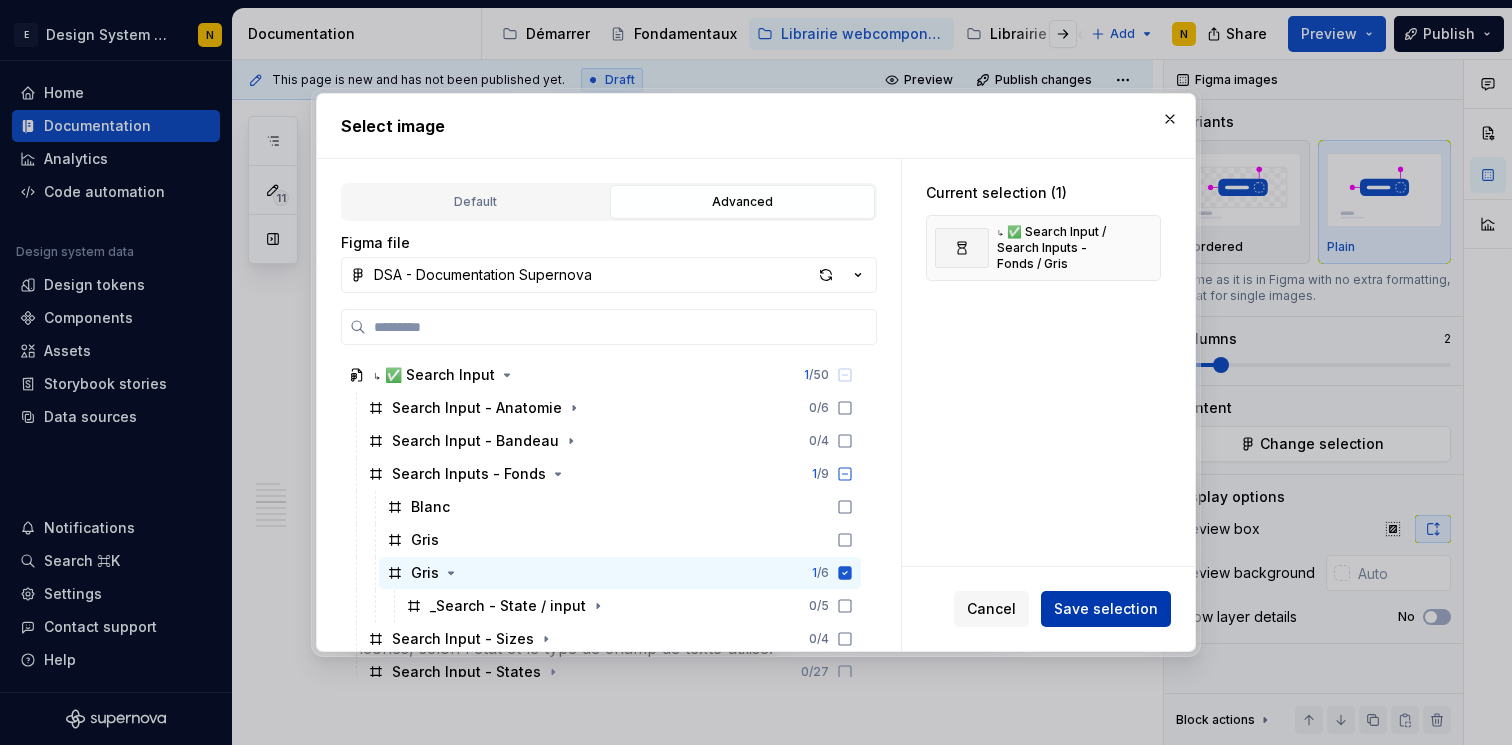 click on "Save selection" at bounding box center (1106, 609) 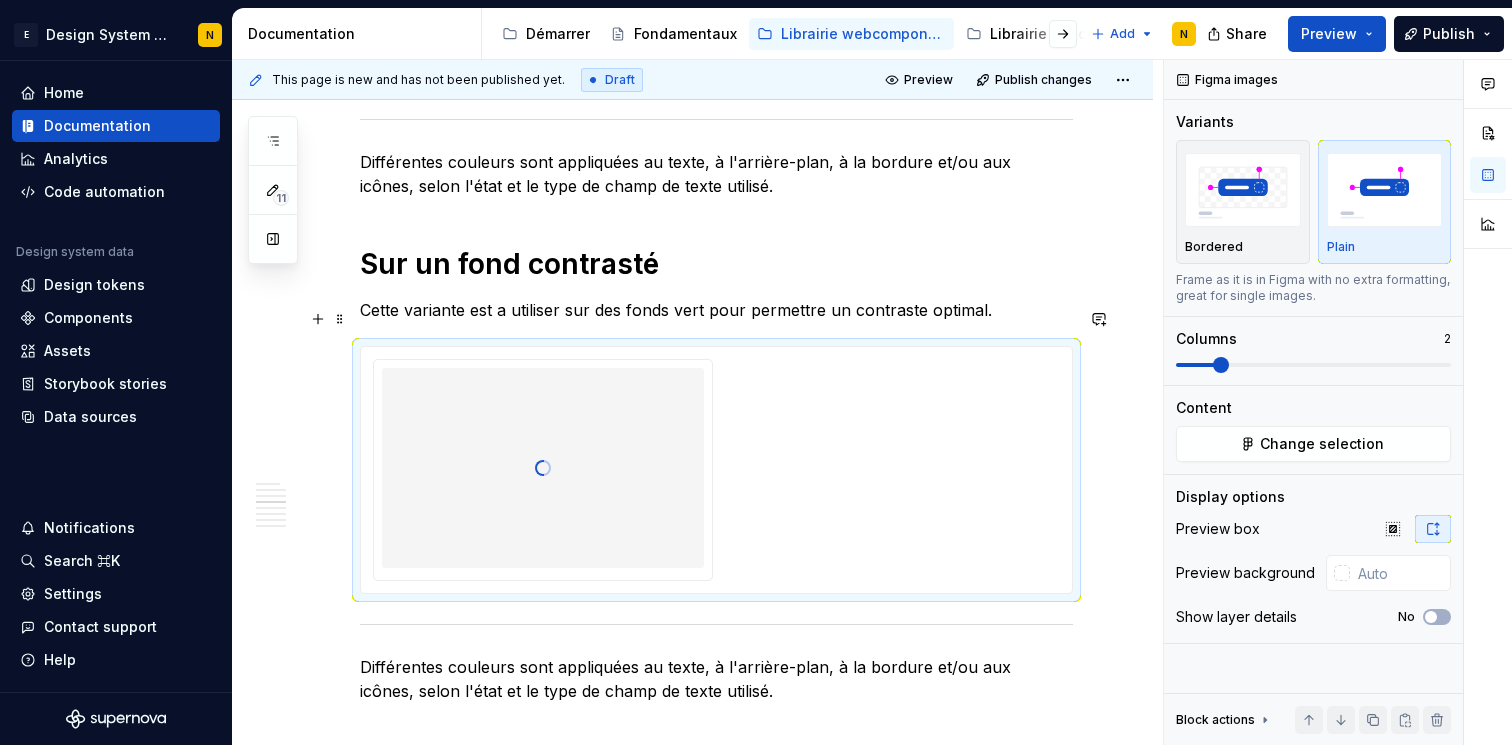 click on "Cette variante est a utiliser sur des fonds vert pour permettre un contraste optimal." at bounding box center (716, 310) 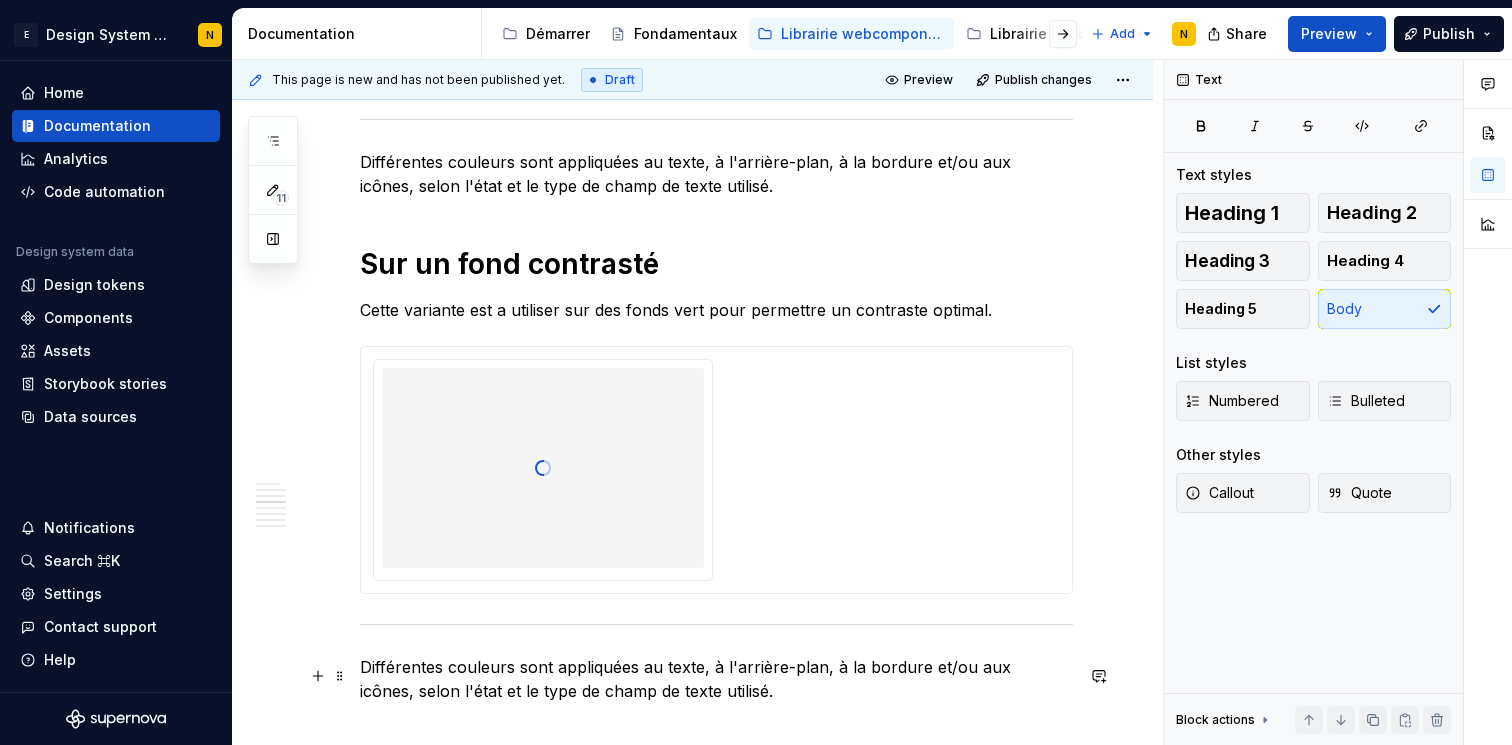 click on "Différentes couleurs sont appliquées au texte, à l'arrière-plan, à la bordure et/ou aux icônes, selon l'état et le type de champ de texte utilisé." at bounding box center (716, 679) 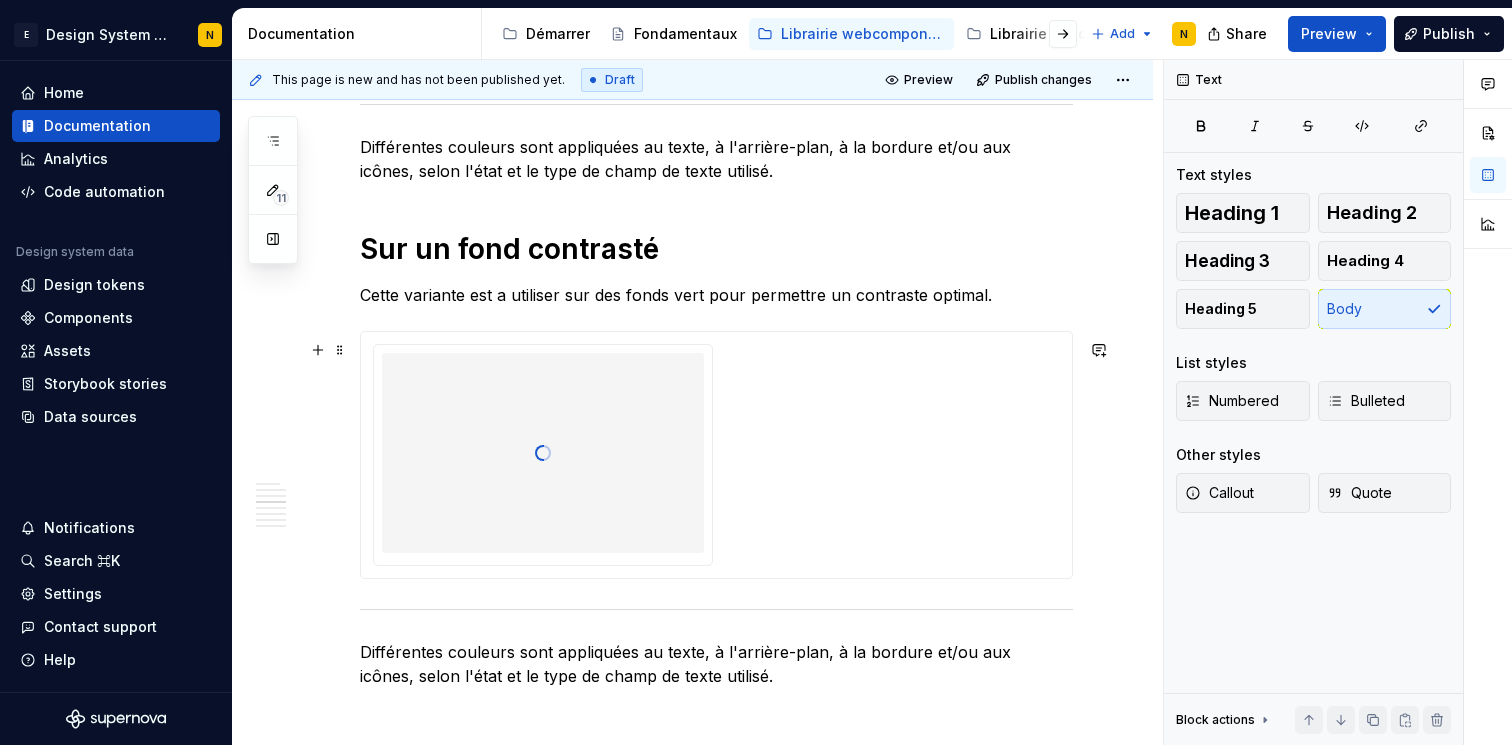 scroll, scrollTop: 1849, scrollLeft: 0, axis: vertical 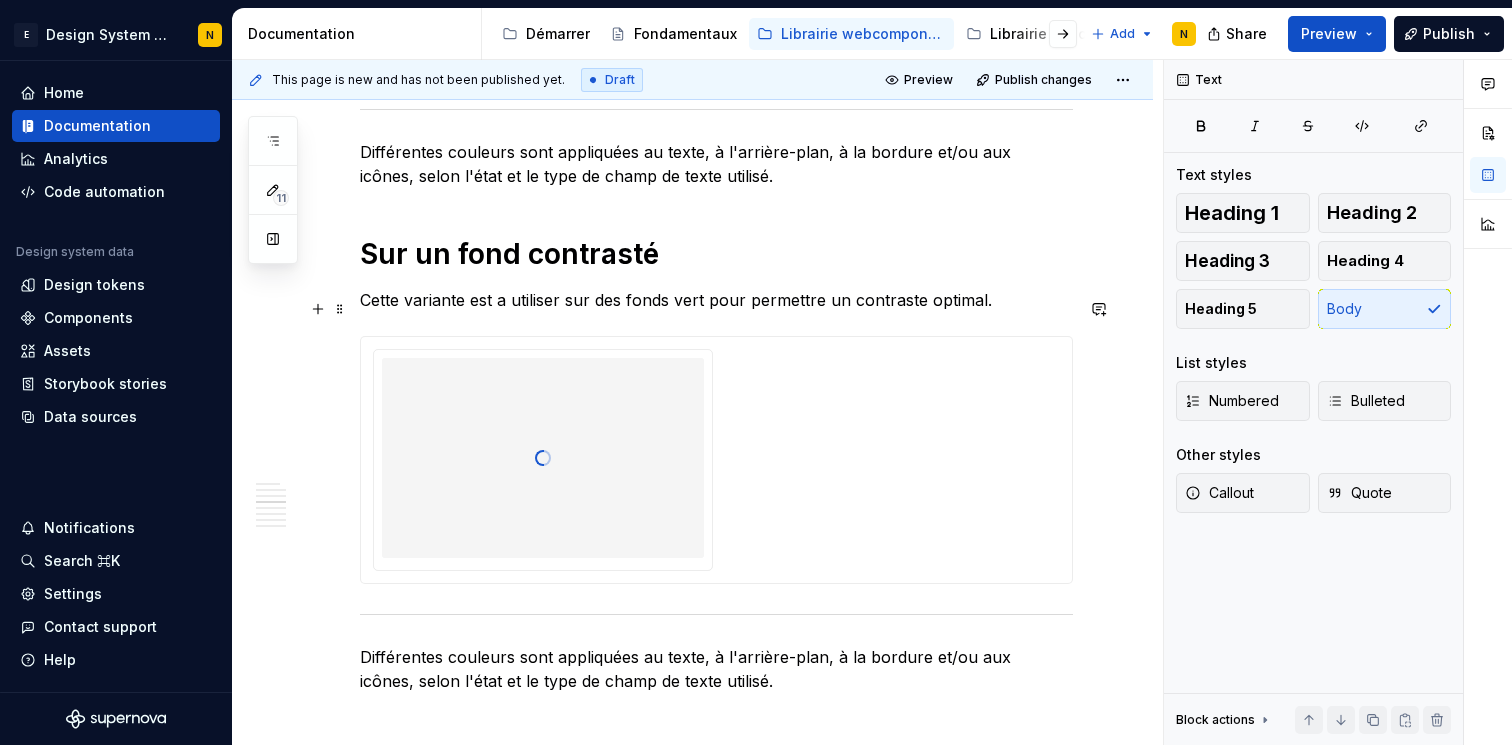 click on "Cette variante est a utiliser sur des fonds vert pour permettre un contraste optimal." at bounding box center [716, 300] 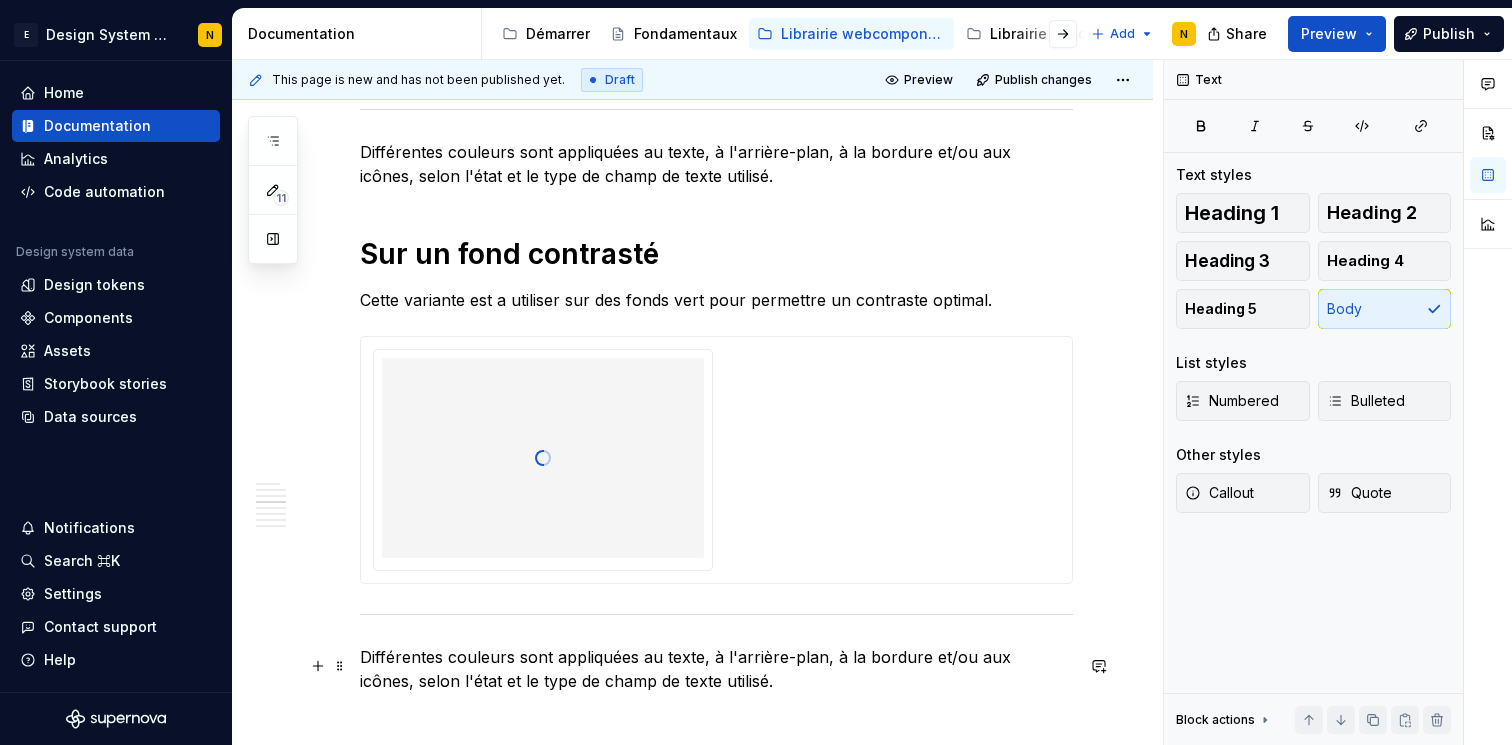 click on "Différentes couleurs sont appliquées au texte, à l'arrière-plan, à la bordure et/ou aux icônes, selon l'état et le type de champ de texte utilisé." at bounding box center (716, 669) 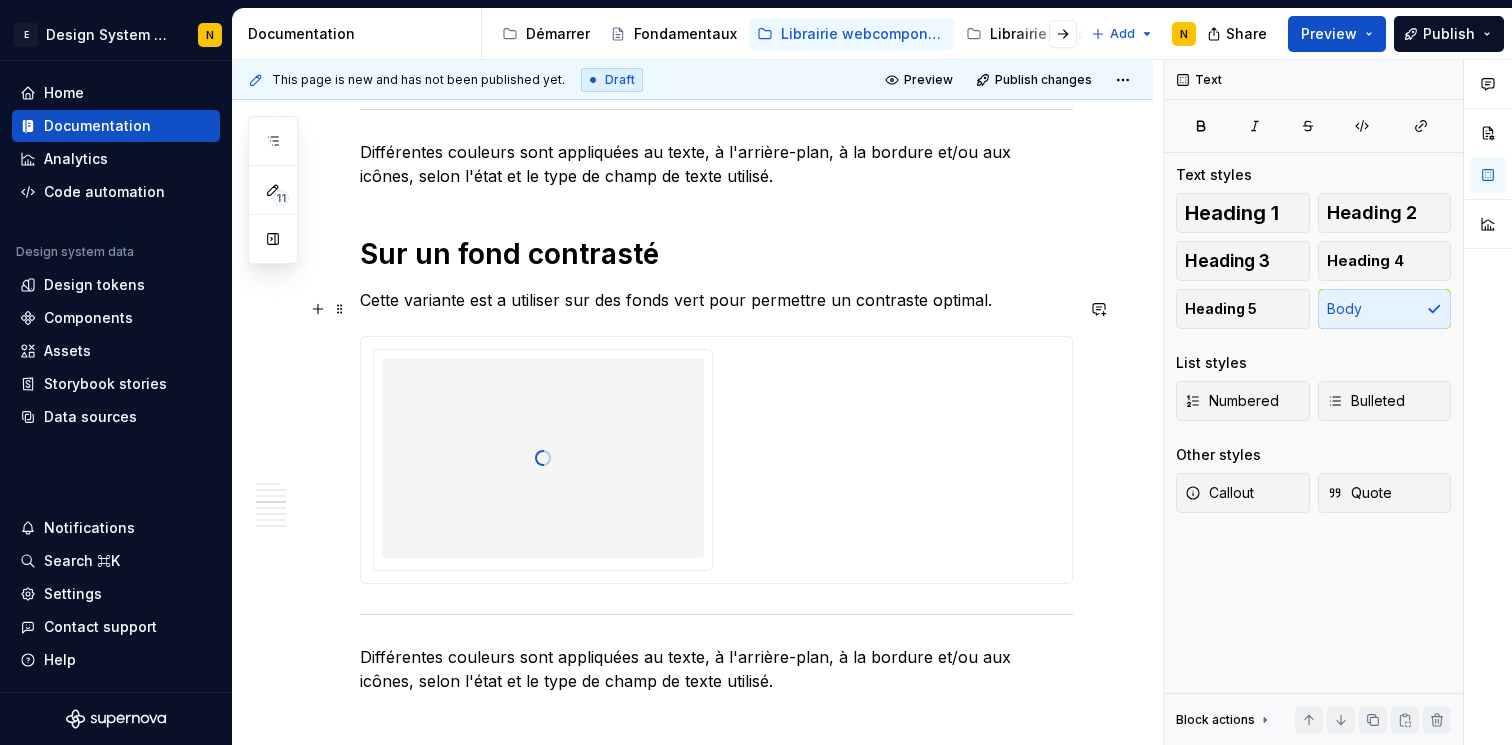 click on "Cette variante est a utiliser sur des fonds vert pour permettre un contraste optimal." at bounding box center (716, 300) 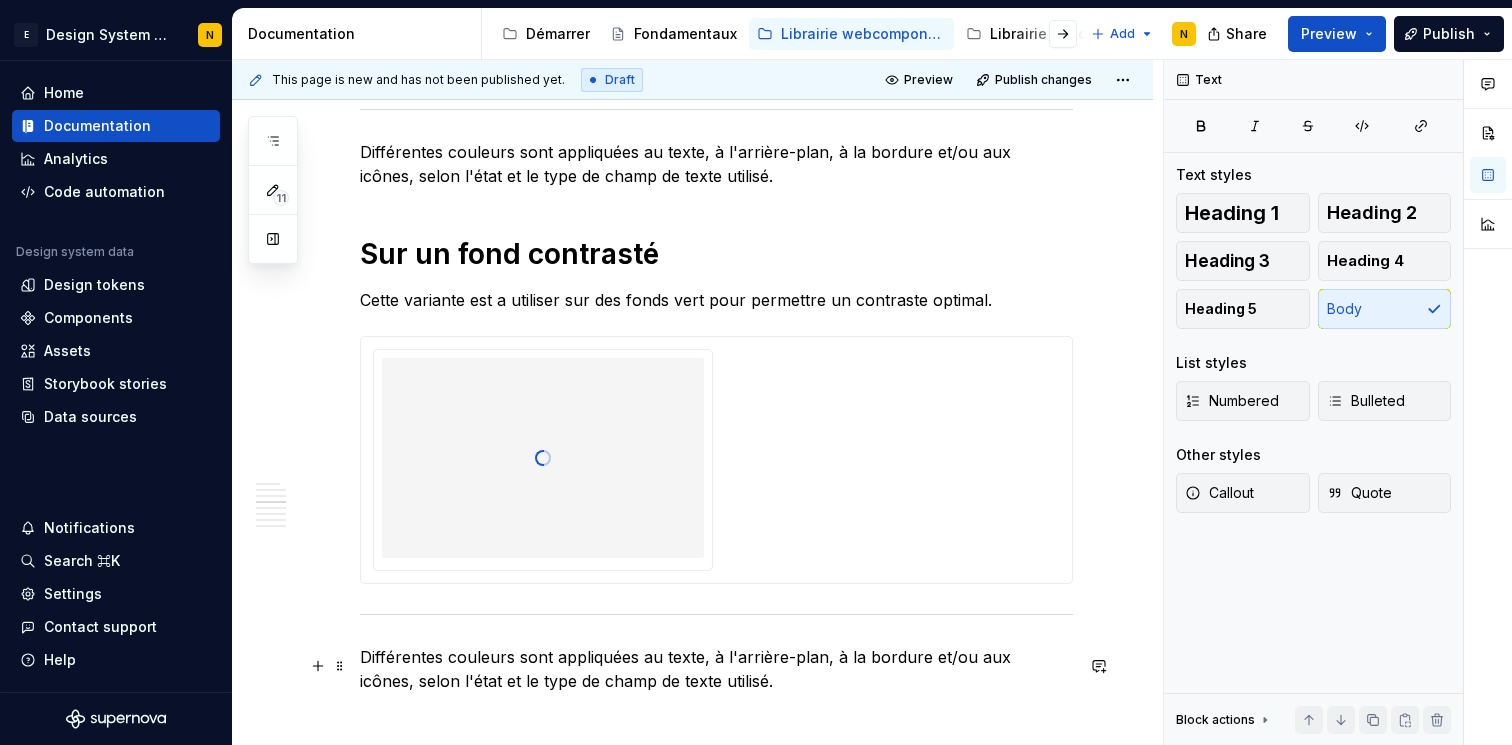 click on "Différentes couleurs sont appliquées au texte, à l'arrière-plan, à la bordure et/ou aux icônes, selon l'état et le type de champ de texte utilisé." at bounding box center [716, 669] 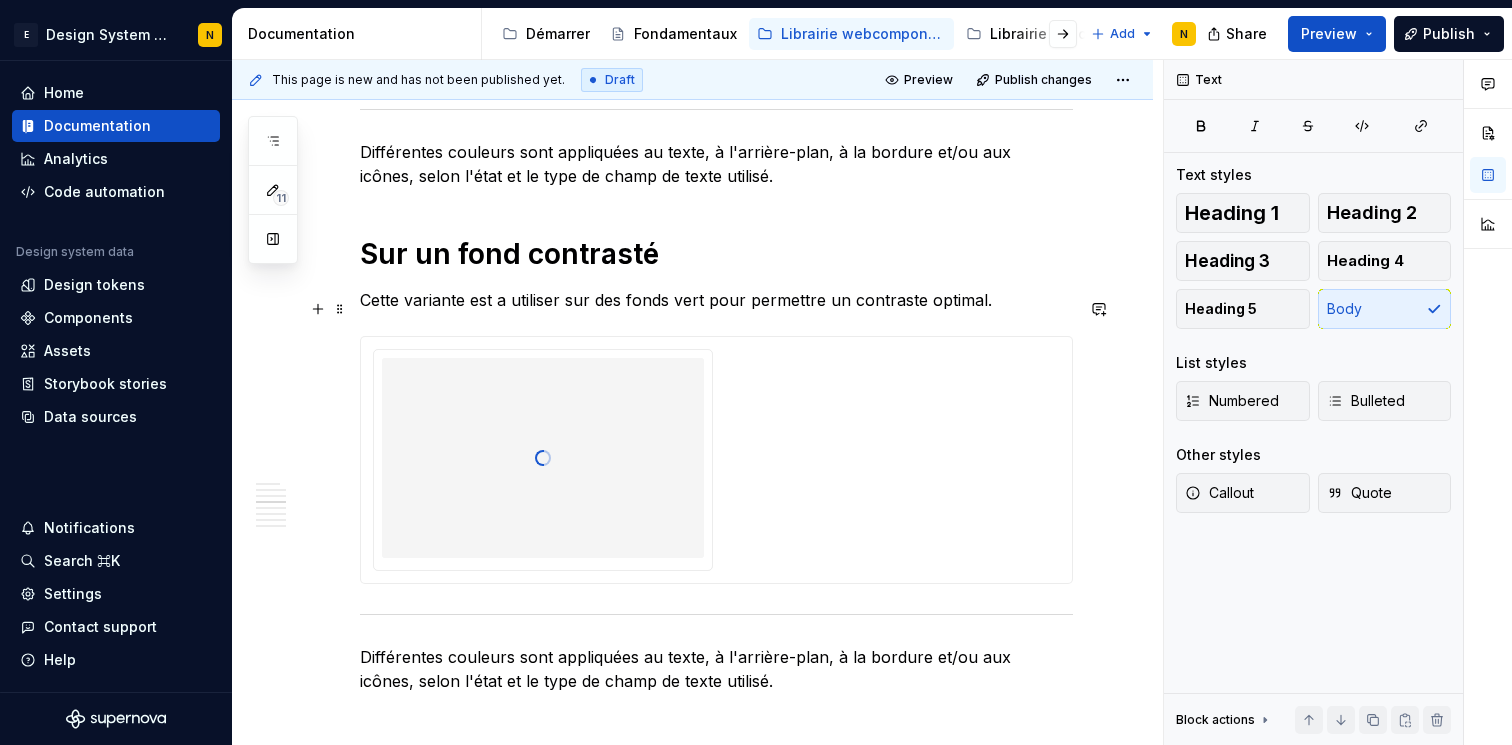 click on "Cette variante est a utiliser sur des fonds vert pour permettre un contraste optimal." at bounding box center (716, 300) 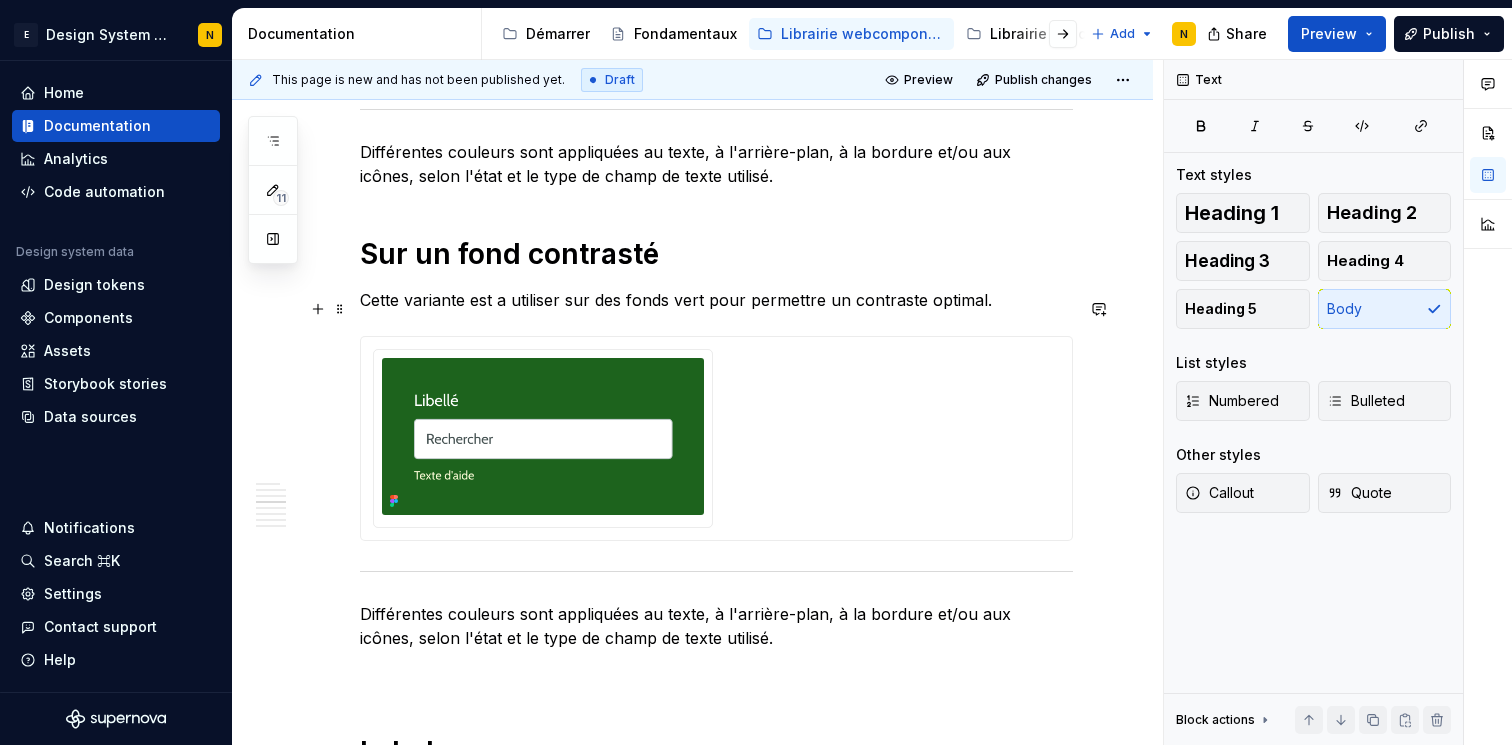 click on "Cette variante est a utiliser sur des fonds vert pour permettre un contraste optimal." at bounding box center [716, 300] 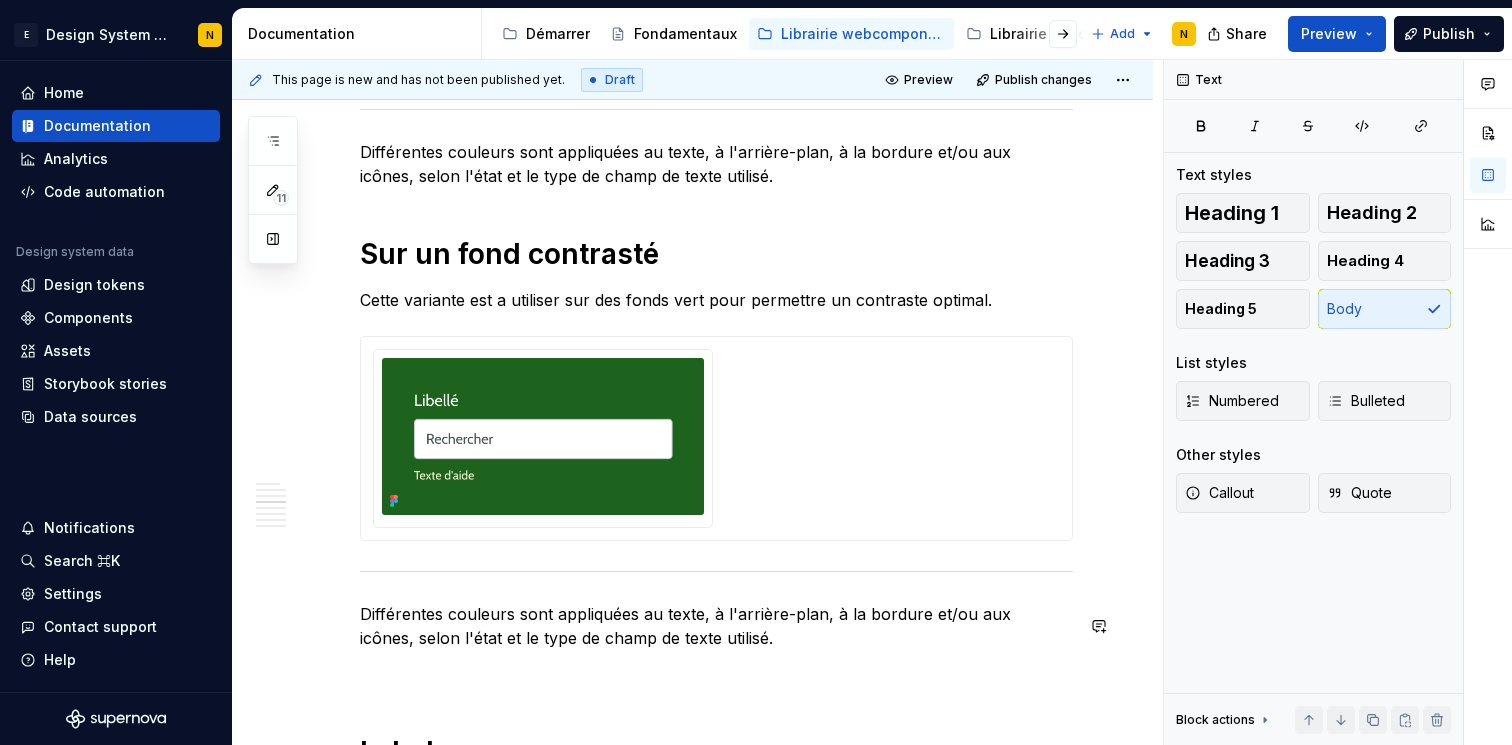 click on "Anatomie Le composant champ de saisie est composé de plusieurs éléments dont certains ne sont visibles qu'en fonction des options de personnalisation choisies. Astérisque  facultatif Label Icône infobulle  facultatif Icon de début  facultatif Texte d'aide  facultatif Icône d'erreur  facultatif Texte d'erreur  facultatif Libellé Icône d'effacement Sur un fond blanc  Cette variante est a utiliser sur des fonds blancs pour permettre un contraste optimal. Sur un fond gris  Cette variante est a utiliser sur des fonds gris pour permettre un contraste optimal. Différentes couleurs sont appliquées au texte, à l'arrière-plan, à la bordure et/ou aux icônes, selon l'état et le type de champ de texte utilisé. Sur un fond contrasté Cette variante est a utiliser sur des fonds vert pour permettre un contraste optimal. Différentes couleurs sont appliquées au texte, à l'arrière-plan, à la bordure et/ou aux icônes, selon l'état et le type de champ de texte utilisé. Label Tailles États *******" at bounding box center [716, 593] 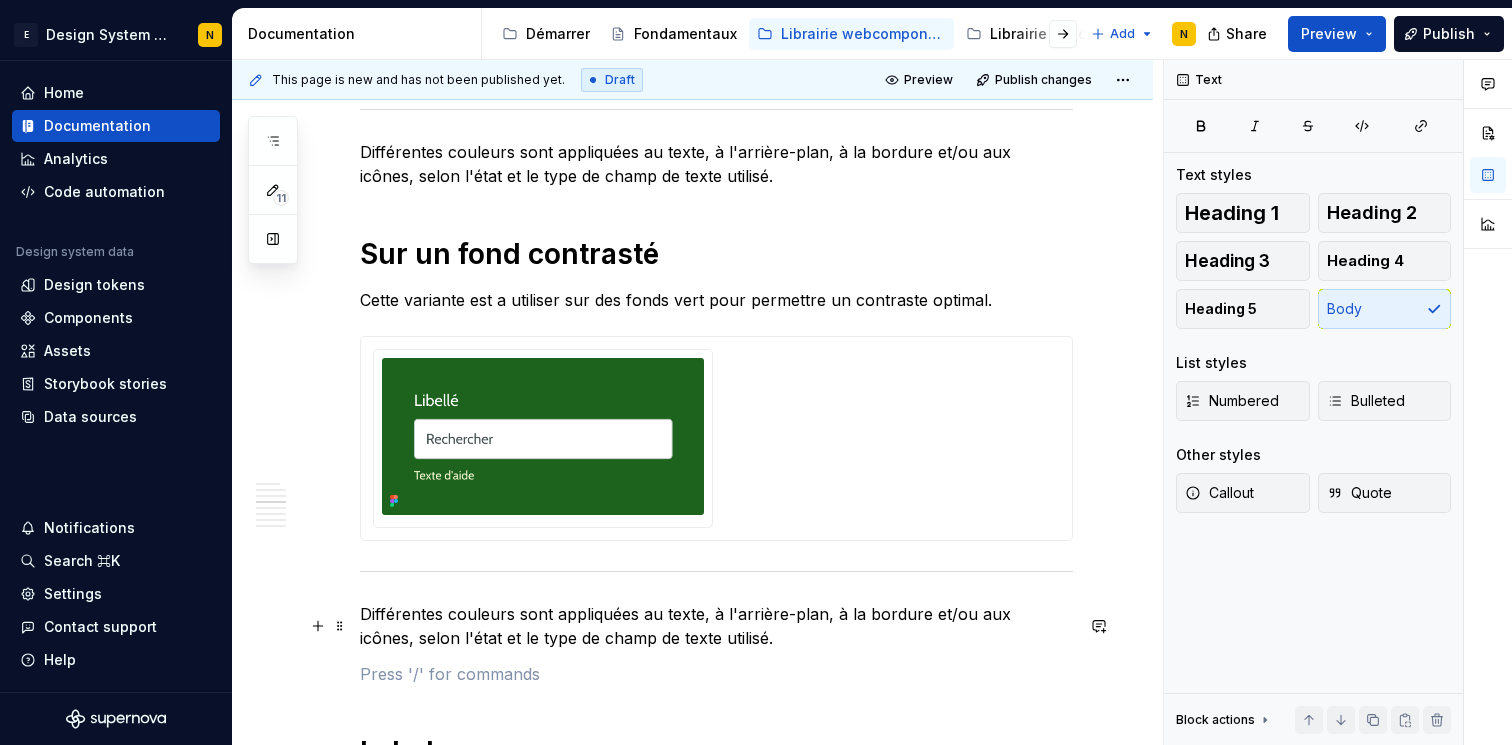 click on "Différentes couleurs sont appliquées au texte, à l'arrière-plan, à la bordure et/ou aux icônes, selon l'état et le type de champ de texte utilisé." at bounding box center (716, 626) 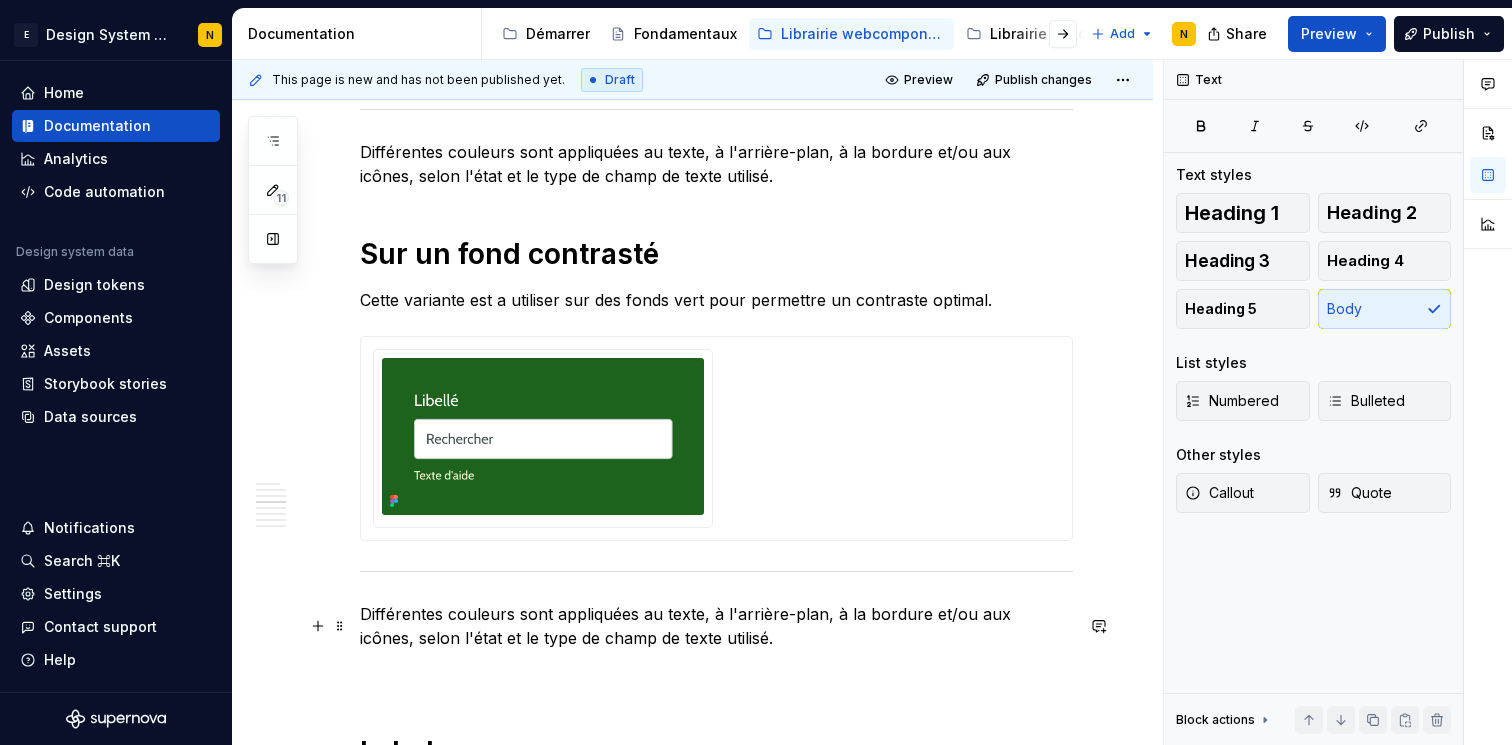 click on "Différentes couleurs sont appliquées au texte, à l'arrière-plan, à la bordure et/ou aux icônes, selon l'état et le type de champ de texte utilisé." at bounding box center [716, 626] 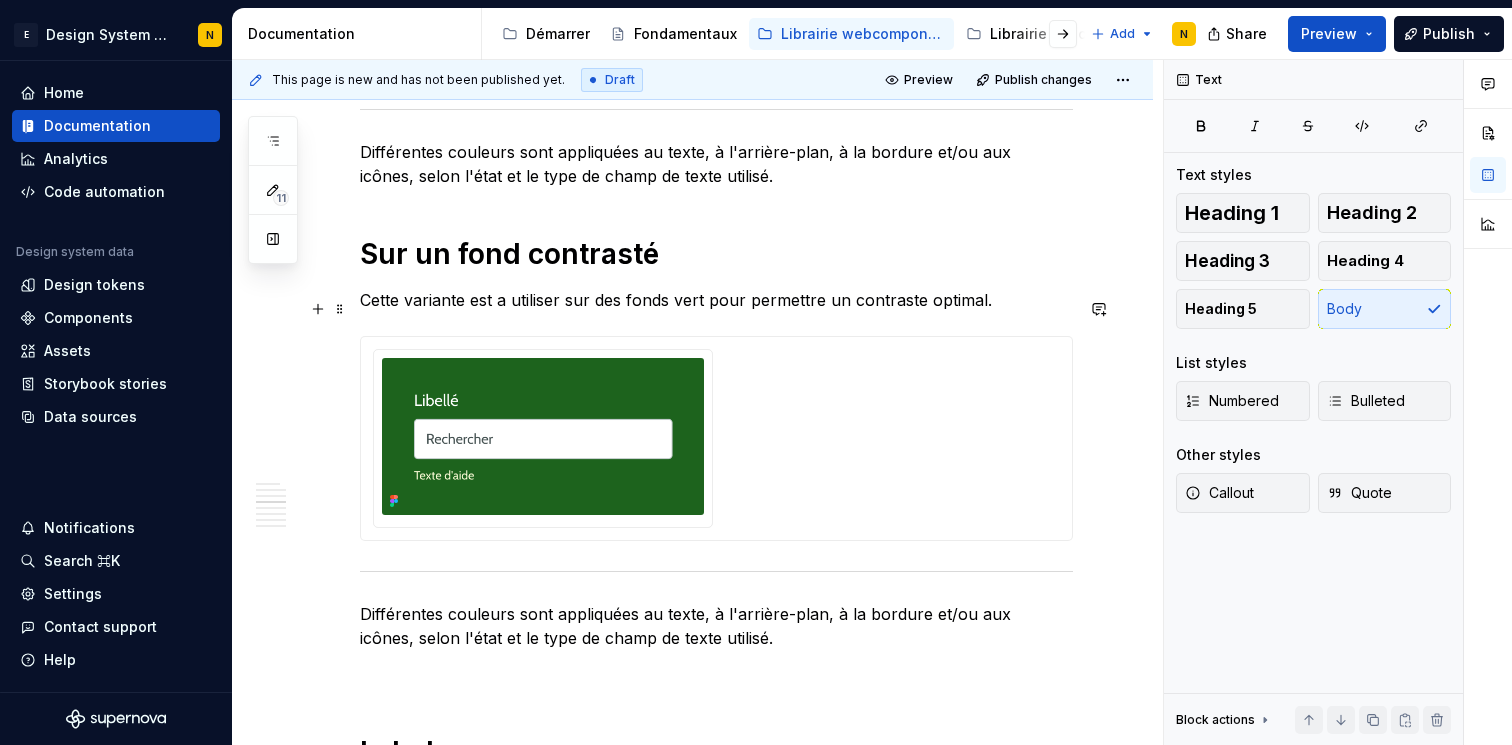 click on "Cette variante est a utiliser sur des fonds vert pour permettre un contraste optimal." at bounding box center [716, 300] 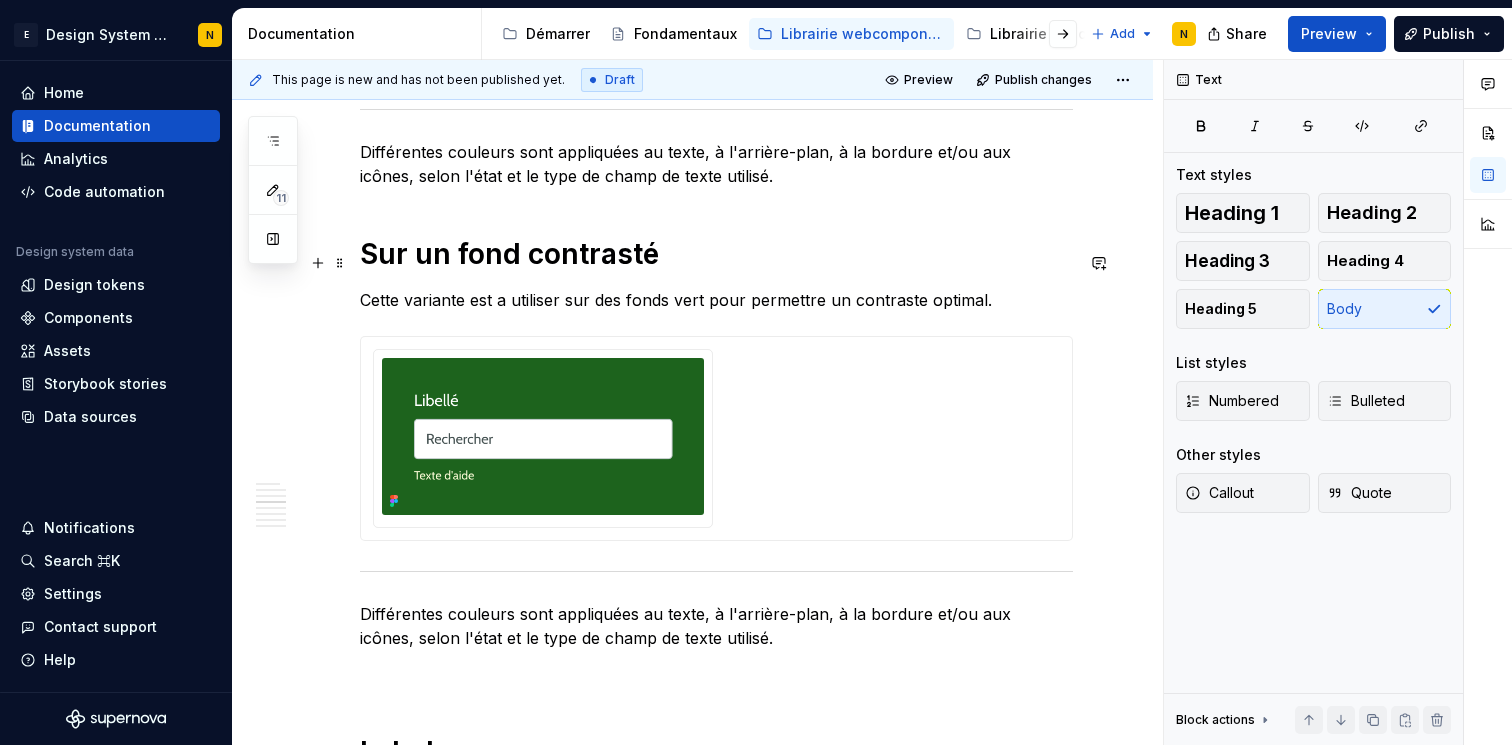 click on "Sur un fond contrasté" at bounding box center (716, 254) 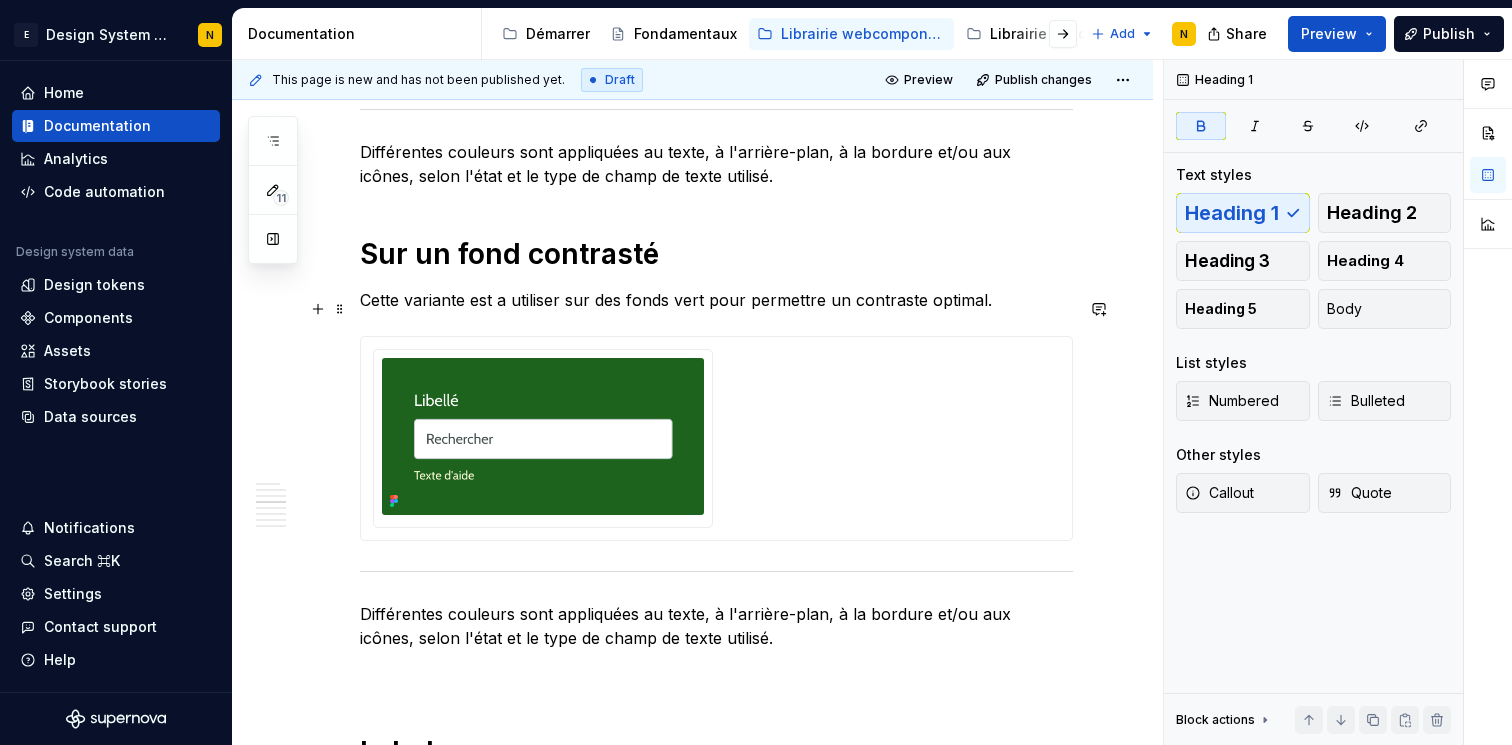 click on "Cette variante est a utiliser sur des fonds vert pour permettre un contraste optimal." at bounding box center (716, 300) 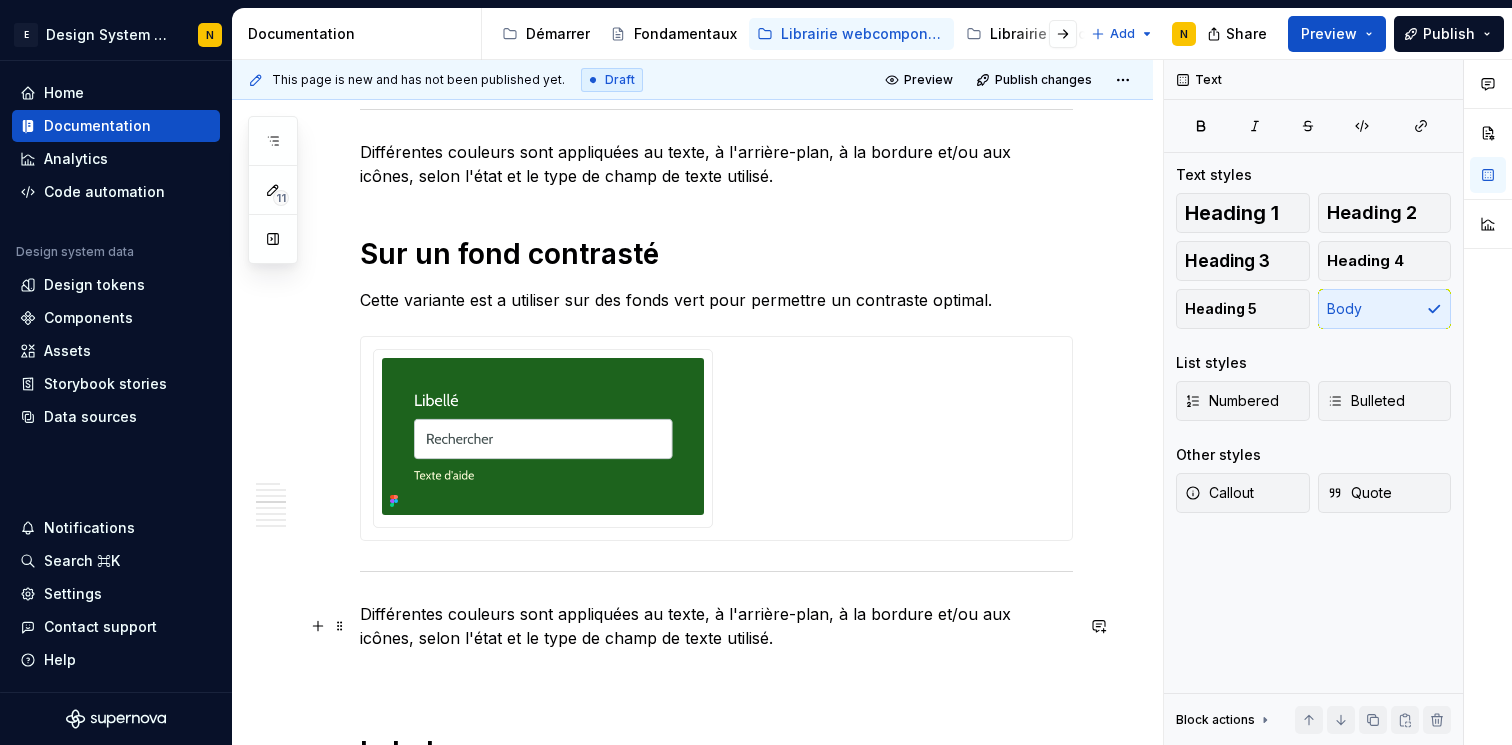 click on "Différentes couleurs sont appliquées au texte, à l'arrière-plan, à la bordure et/ou aux icônes, selon l'état et le type de champ de texte utilisé." at bounding box center [716, 626] 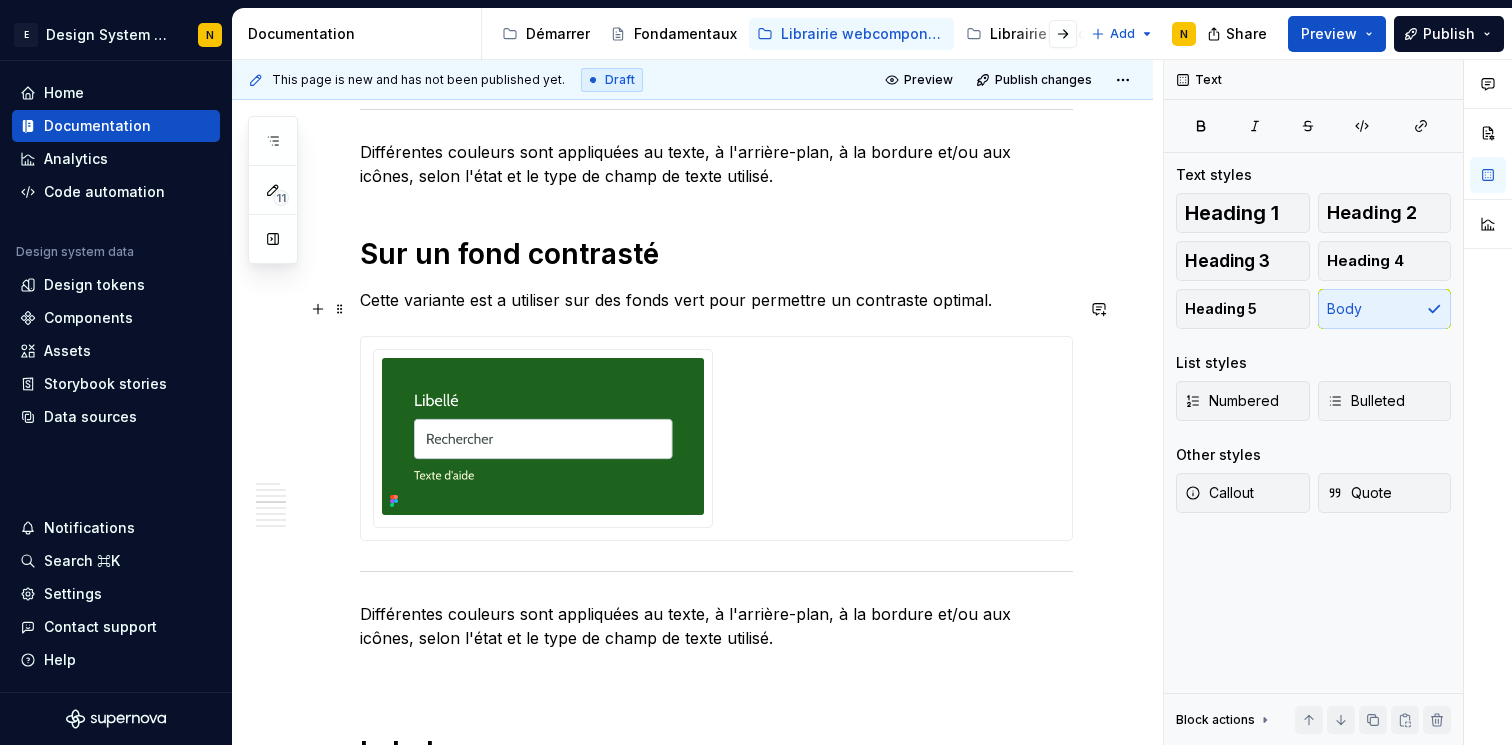 click on "Cette variante est a utiliser sur des fonds vert pour permettre un contraste optimal." at bounding box center [716, 300] 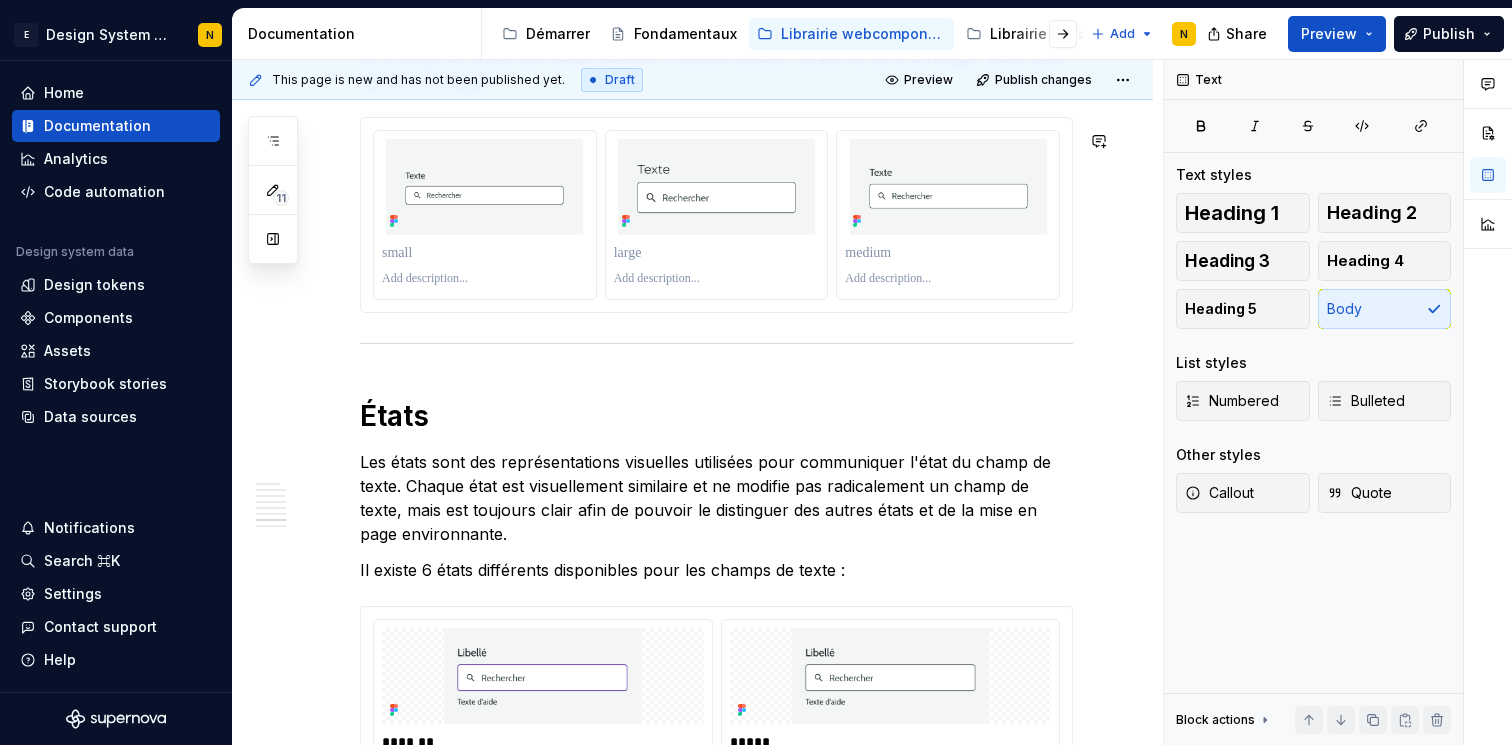 scroll, scrollTop: 3040, scrollLeft: 0, axis: vertical 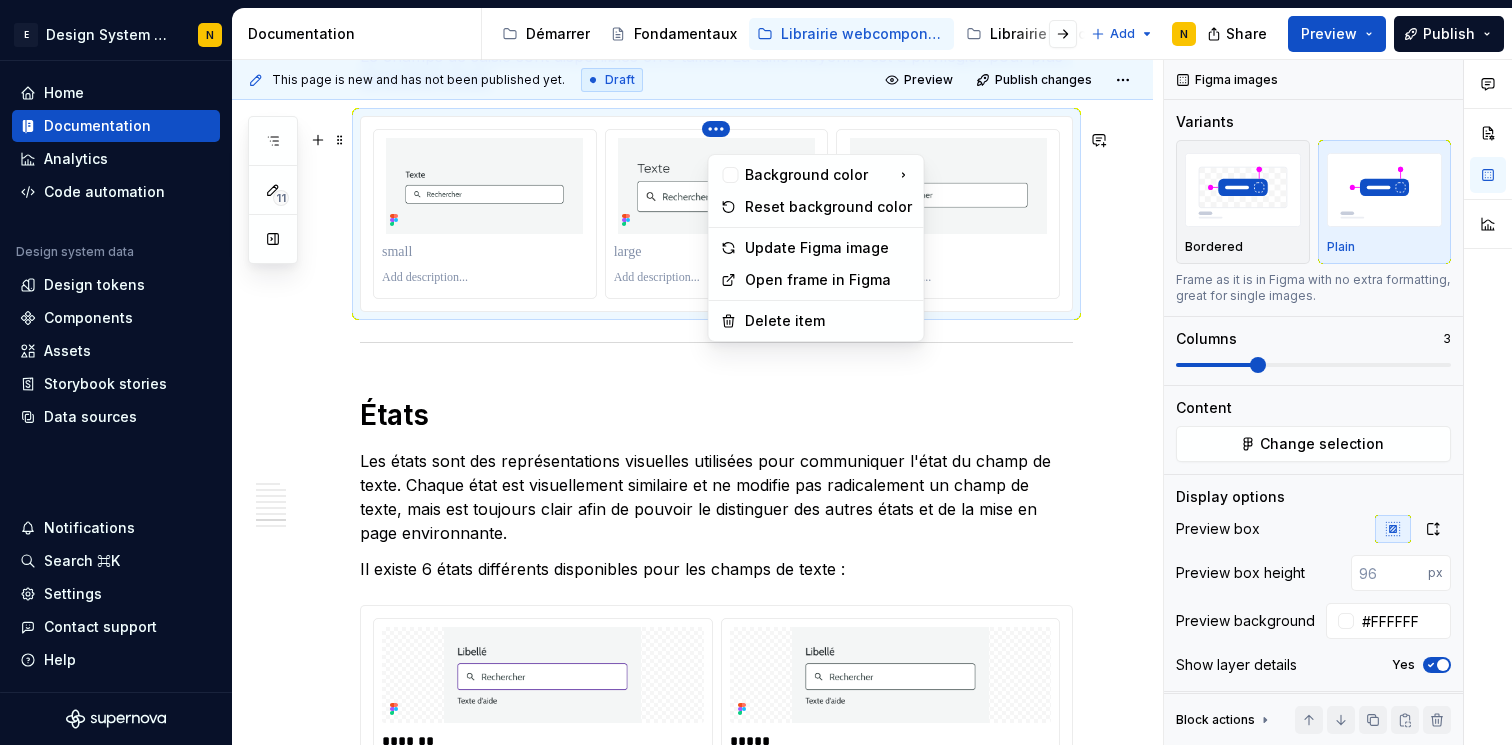 click on "E Design System de l'Autonomie N Home Documentation Analytics Code automation Design system data Design tokens Components Assets Storybook stories Data sources Notifications Search ⌘K Settings Contact support Help Documentation
Accessibility guide for tree Page tree.
Navigate the tree with the arrow keys. Common tree hotkeys apply. Further keybindings are available:
enter to execute primary action on focused item
f2 to start renaming the focused item
escape to abort renaming an item
control+d to start dragging selected items
Démarrer Fondamentaux Librairie webcomponents Librairie React Native Add N Share Preview Publish 11 Pages Add
Accessibility guide for tree Page tree.
Navigate the tree with the arrow keys. Common tree hotkeys apply. Further keybindings are available:
enter to execute primary action on focused item
f2 to start renaming the focused item
Usage Web" at bounding box center (756, 372) 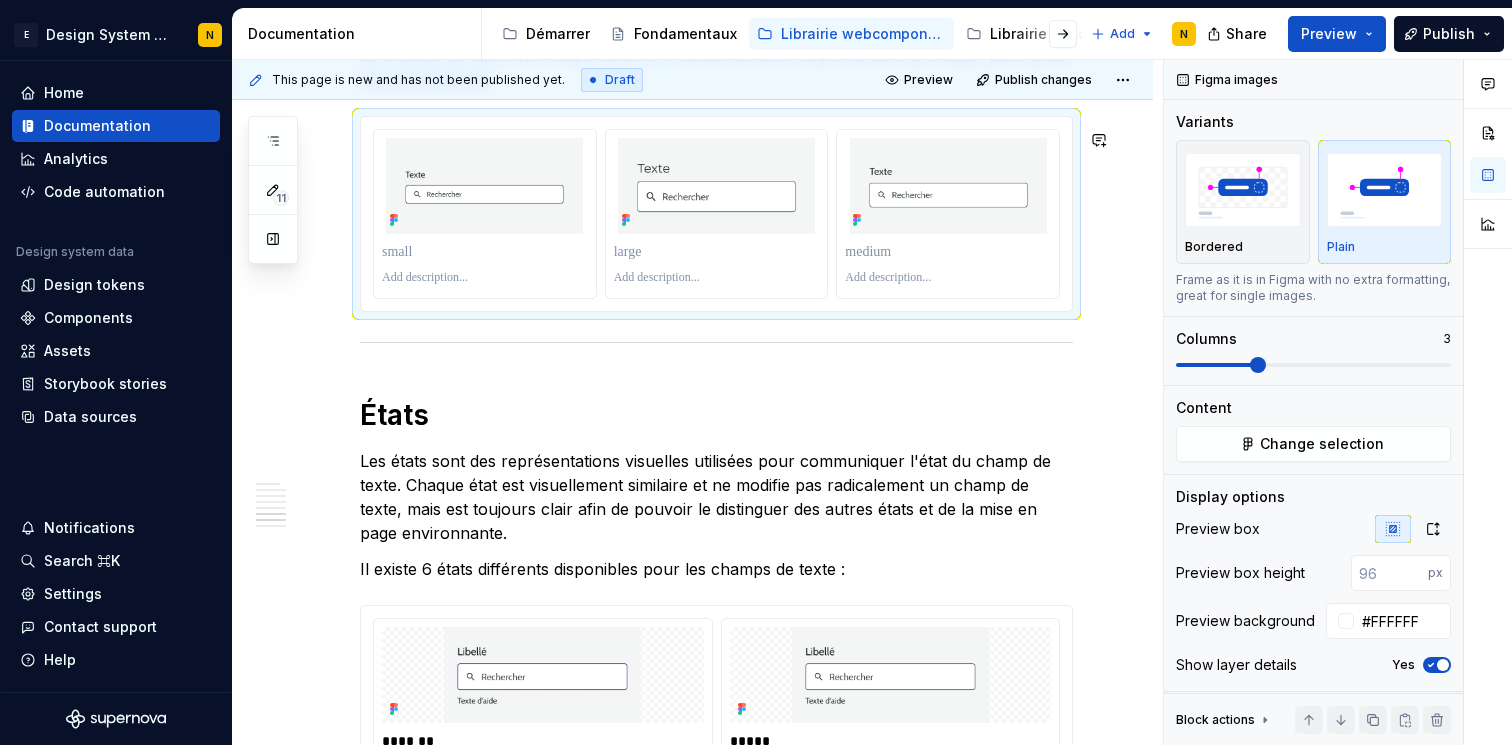 click on "E Design System de l'Autonomie N Home Documentation Analytics Code automation Design system data Design tokens Components Assets Storybook stories Data sources Notifications Search ⌘K Settings Contact support Help Documentation
Accessibility guide for tree Page tree.
Navigate the tree with the arrow keys. Common tree hotkeys apply. Further keybindings are available:
enter to execute primary action on focused item
f2 to start renaming the focused item
escape to abort renaming an item
control+d to start dragging selected items
Démarrer Fondamentaux Librairie webcomponents Librairie React Native Add N Share Preview Publish 11 Pages Add
Accessibility guide for tree Page tree.
Navigate the tree with the arrow keys. Common tree hotkeys apply. Further keybindings are available:
enter to execute primary action on focused item
f2 to start renaming the focused item
Usage Web" at bounding box center (756, 372) 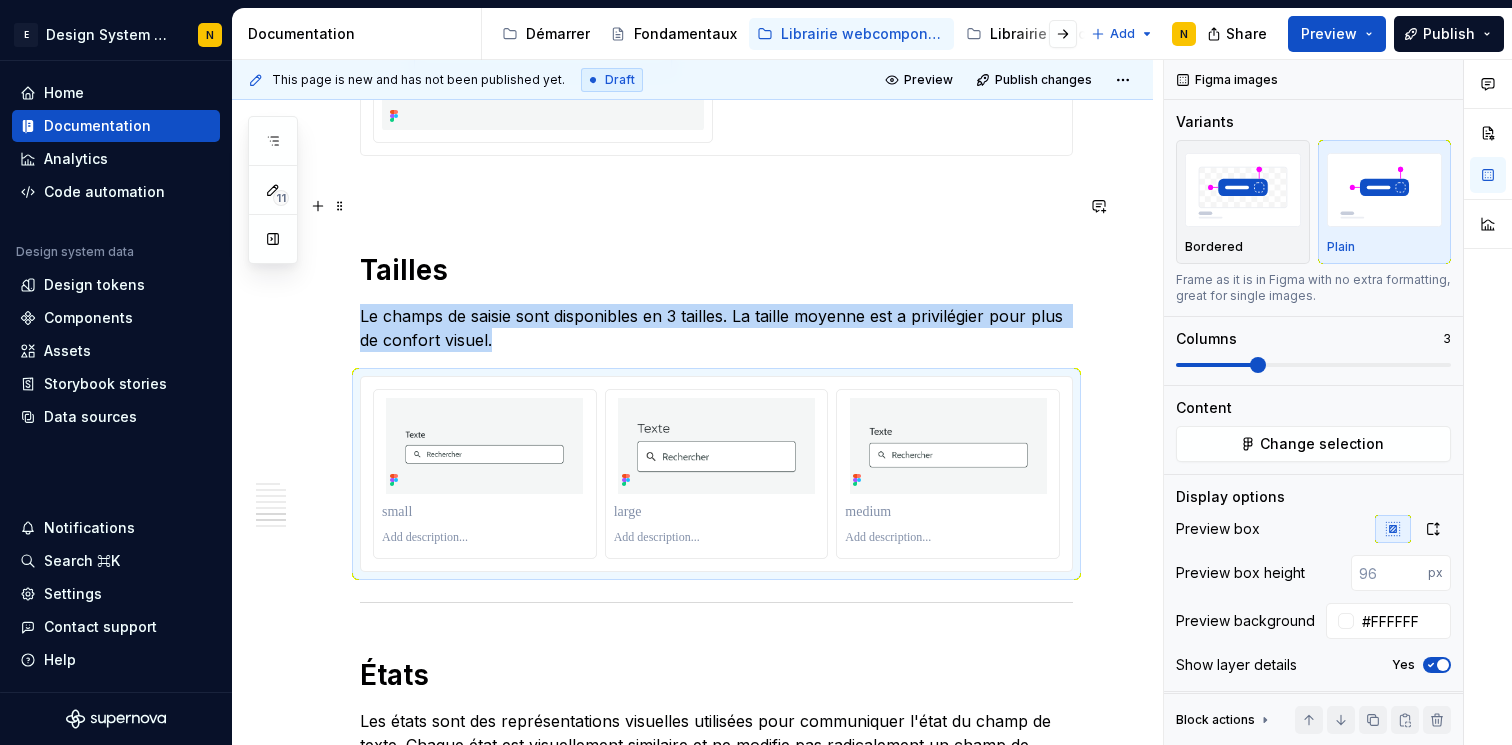 click at bounding box center [716, 192] 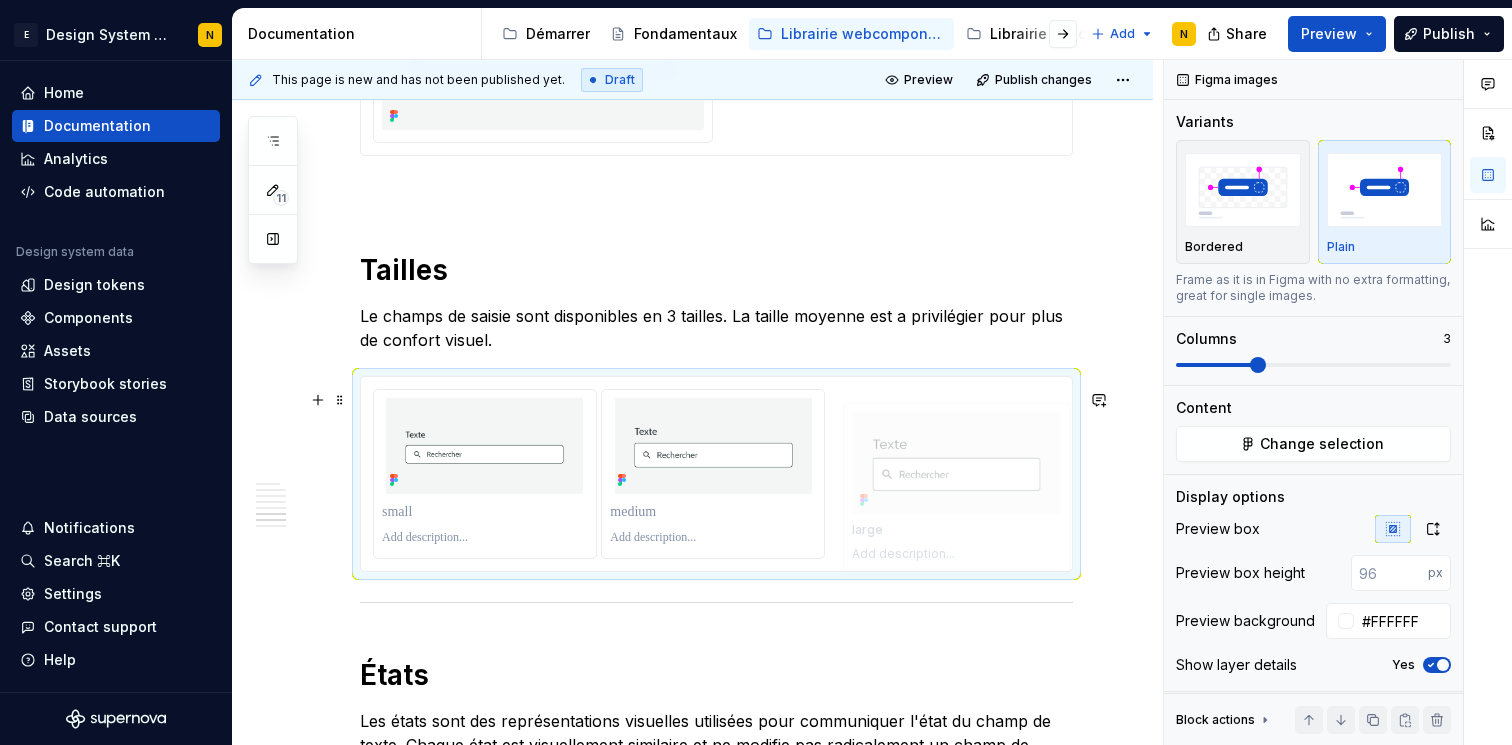 drag, startPoint x: 699, startPoint y: 440, endPoint x: 887, endPoint y: 436, distance: 188.04254 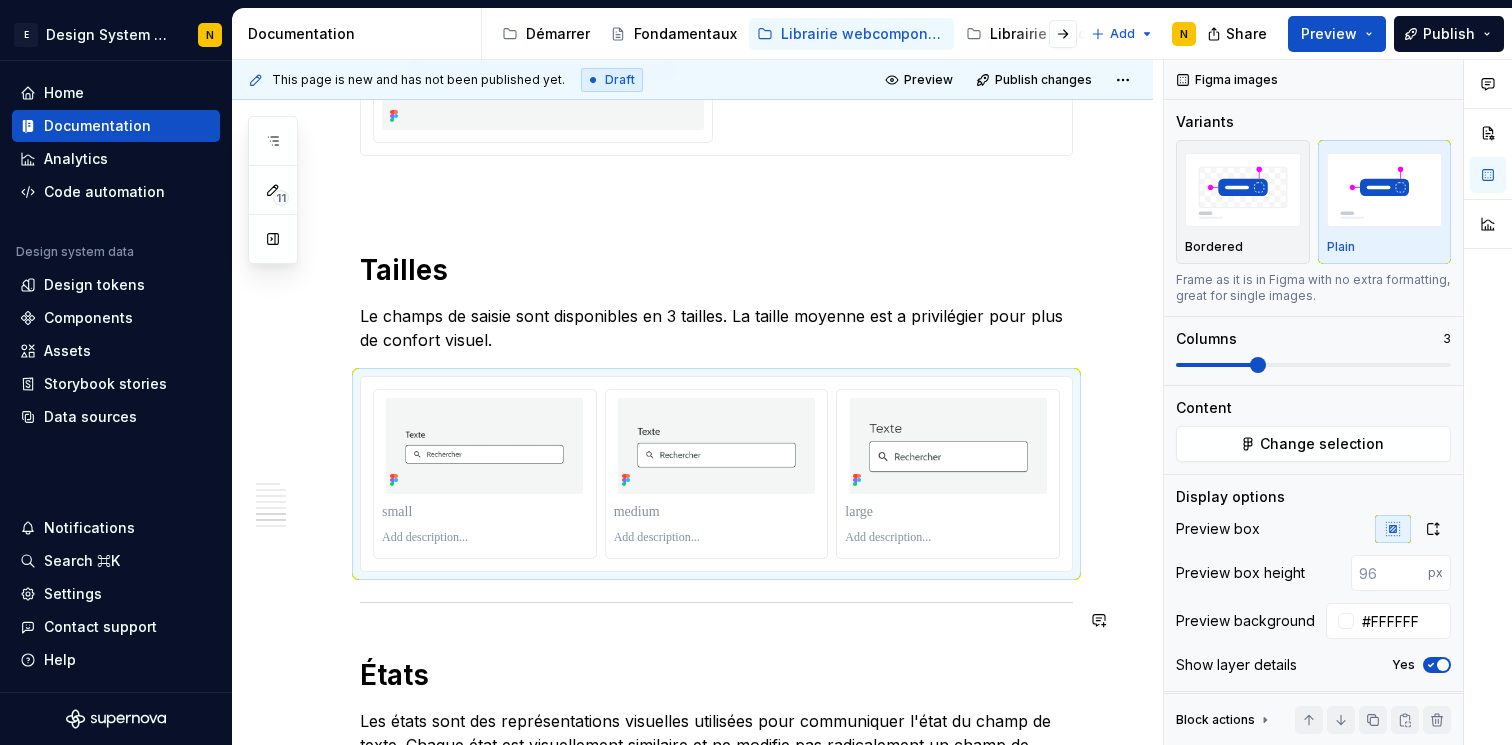 click on "Anatomie Le composant champ de saisie est composé de plusieurs éléments dont certains ne sont visibles qu'en fonction des options de personnalisation choisies. Astérisque  facultatif Label Icône infobulle  facultatif Icon de début  facultatif Texte d'aide  facultatif Icône d'erreur  facultatif Texte d'erreur  facultatif Libellé Icône d'effacement Sur un fond blanc  Cette variante est a utiliser sur des fonds blancs pour permettre un contraste optimal. Sur un fond gris  Cette variante est a utiliser sur des fonds gris pour permettre un contraste optimal. Différentes couleurs sont appliquées au texte, à l'arrière-plan, à la bordure et/ou aux icônes, selon l'état et le type de champ de texte utilisé. Sur un fond contrasté Cette variante est a utiliser sur des fonds vert pour permettre un contraste optimal. Différentes couleurs sont appliquées au texte, à l'arrière-plan, à la bordure et/ou aux icônes, selon l'état et le type de champ de texte utilisé. Label Tailles États *******" at bounding box center (716, -338) 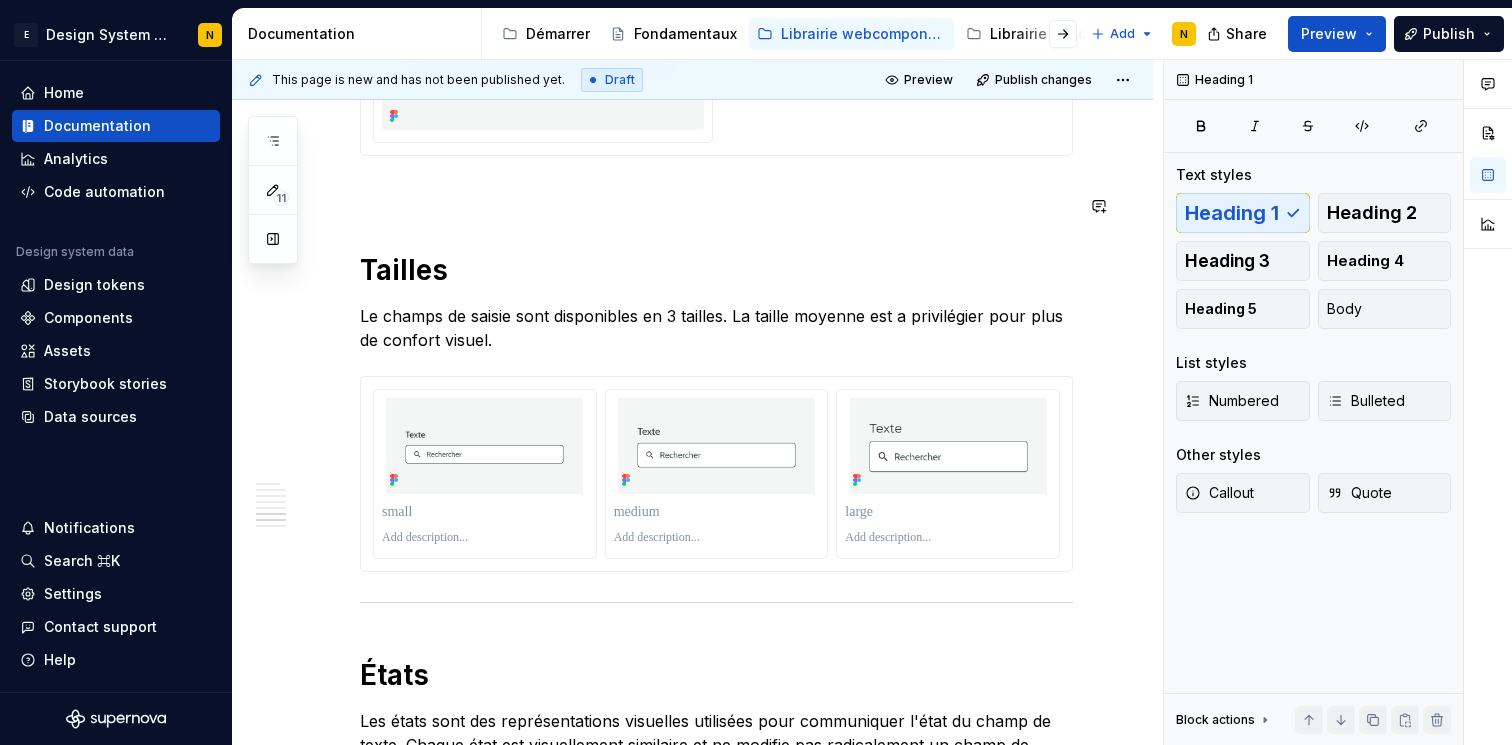 click on "Anatomie Le composant champ de saisie est composé de plusieurs éléments dont certains ne sont visibles qu'en fonction des options de personnalisation choisies. Astérisque  facultatif Label Icône infobulle  facultatif Icon de début  facultatif Texte d'aide  facultatif Icône d'erreur  facultatif Texte d'erreur  facultatif Libellé Icône d'effacement Sur un fond blanc  Cette variante est a utiliser sur des fonds blancs pour permettre un contraste optimal. Sur un fond gris  Cette variante est a utiliser sur des fonds gris pour permettre un contraste optimal. Différentes couleurs sont appliquées au texte, à l'arrière-plan, à la bordure et/ou aux icônes, selon l'état et le type de champ de texte utilisé. Sur un fond contrasté Cette variante est a utiliser sur des fonds vert pour permettre un contraste optimal. Différentes couleurs sont appliquées au texte, à l'arrière-plan, à la bordure et/ou aux icônes, selon l'état et le type de champ de texte utilisé. Label Tailles États *******" at bounding box center (716, -338) 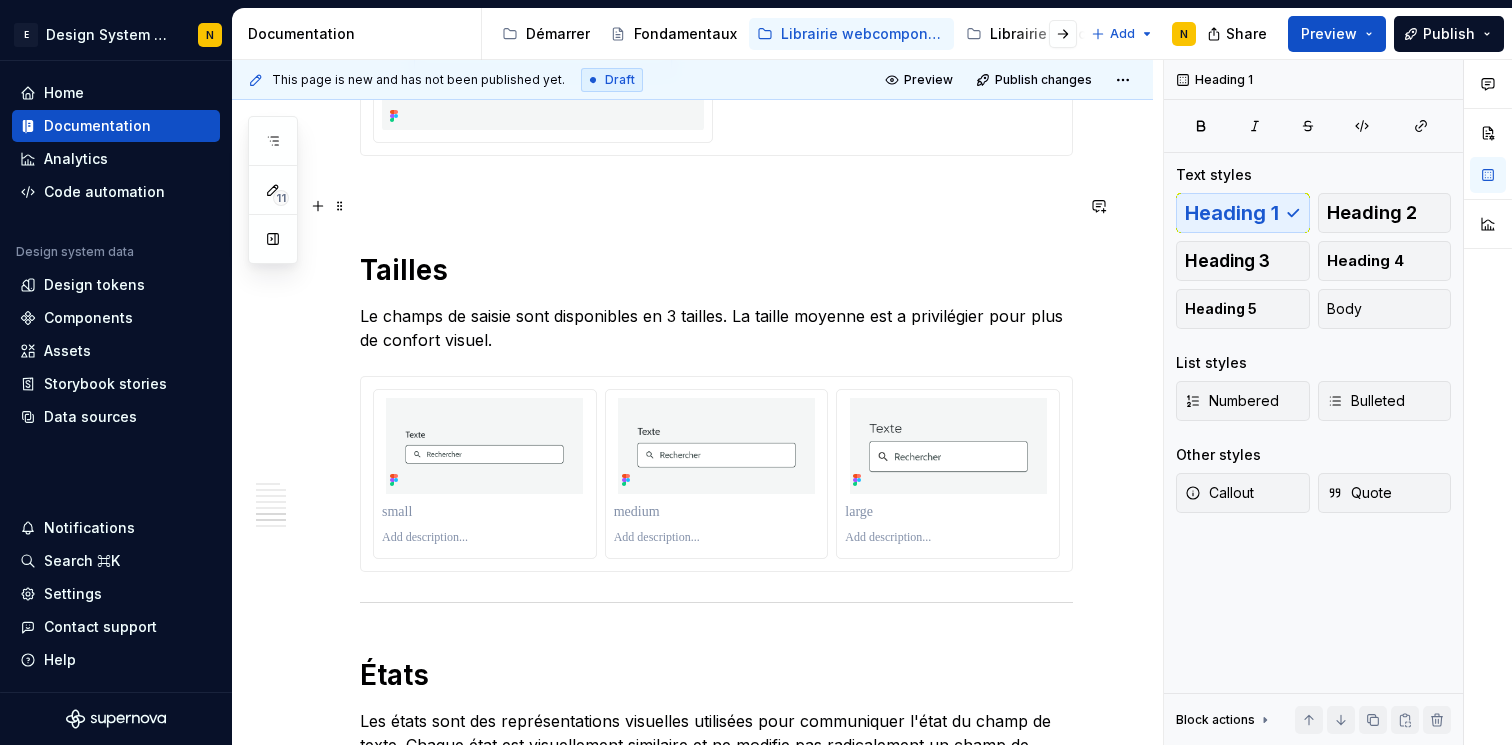 click at bounding box center (716, 192) 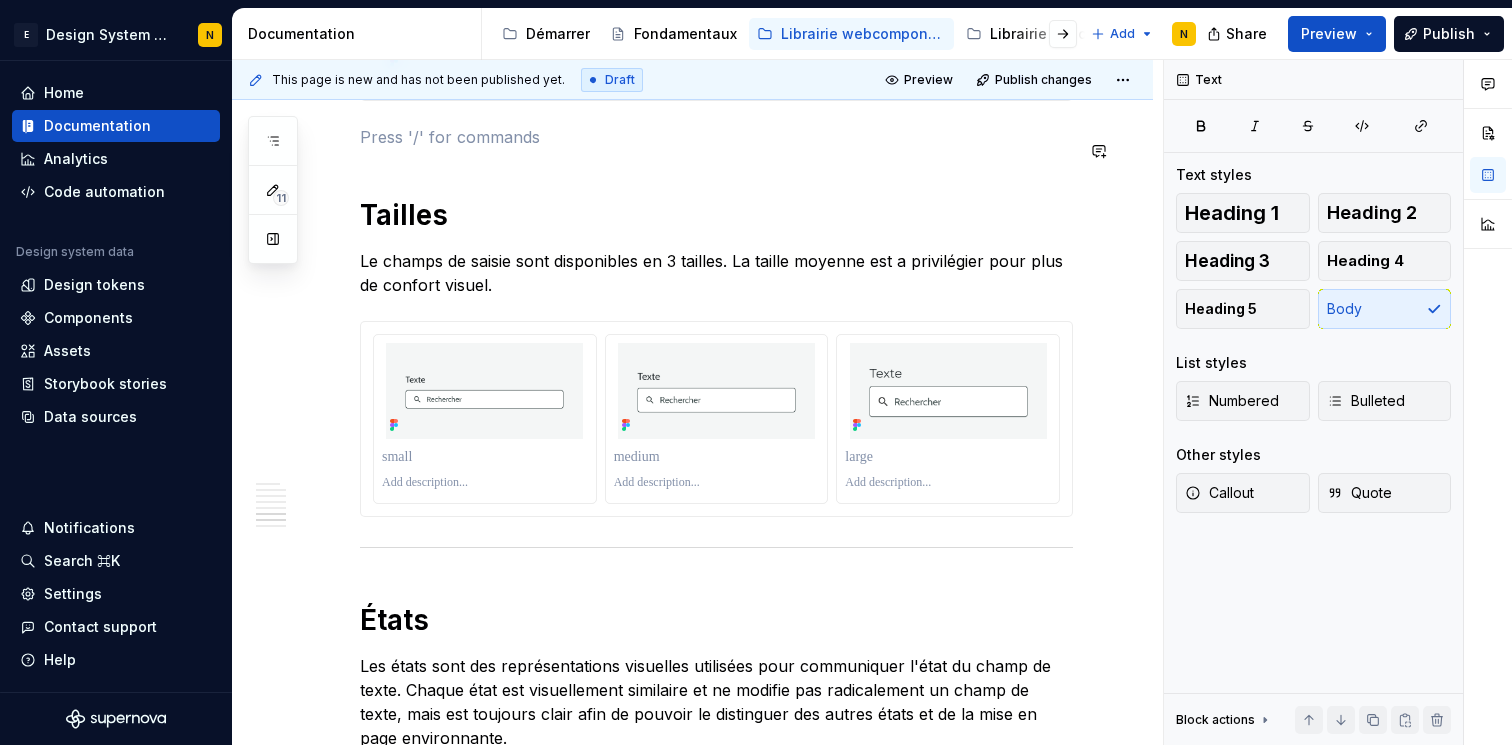scroll, scrollTop: 2845, scrollLeft: 0, axis: vertical 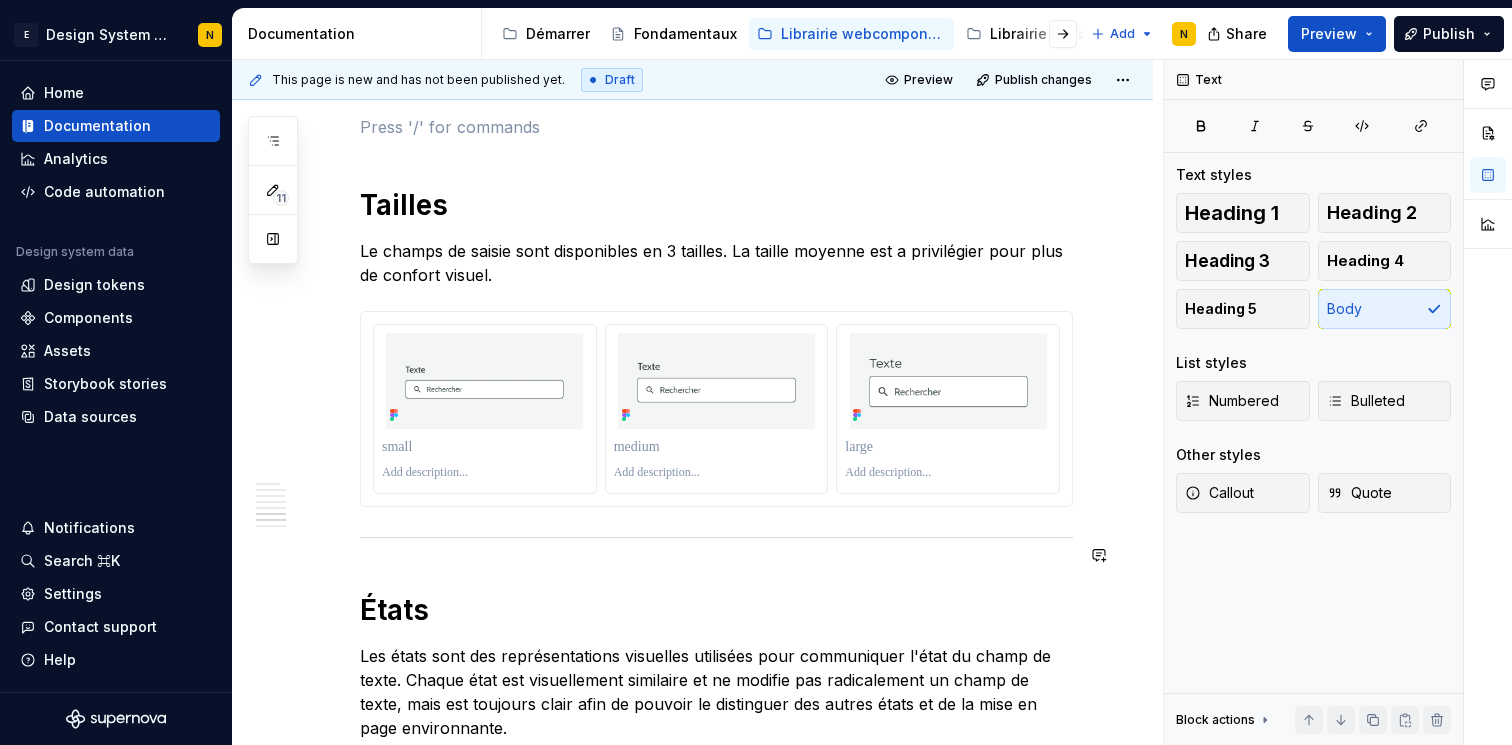 click on "Anatomie Le composant champ de saisie est composé de plusieurs éléments dont certains ne sont visibles qu'en fonction des options de personnalisation choisies. Astérisque  facultatif Label Icône infobulle  facultatif Icon de début  facultatif Texte d'aide  facultatif Icône d'erreur  facultatif Texte d'erreur  facultatif Libellé Icône d'effacement Sur un fond blanc  Cette variante est a utiliser sur des fonds blancs pour permettre un contraste optimal. Sur un fond gris  Cette variante est a utiliser sur des fonds gris pour permettre un contraste optimal. Différentes couleurs sont appliquées au texte, à l'arrière-plan, à la bordure et/ou aux icônes, selon l'état et le type de champ de texte utilisé. Sur un fond contrasté Cette variante est a utiliser sur des fonds vert pour permettre un contraste optimal. Différentes couleurs sont appliquées au texte, à l'arrière-plan, à la bordure et/ou aux icônes, selon l'état et le type de champ de texte utilisé. Label Tailles États *******" at bounding box center (716, -403) 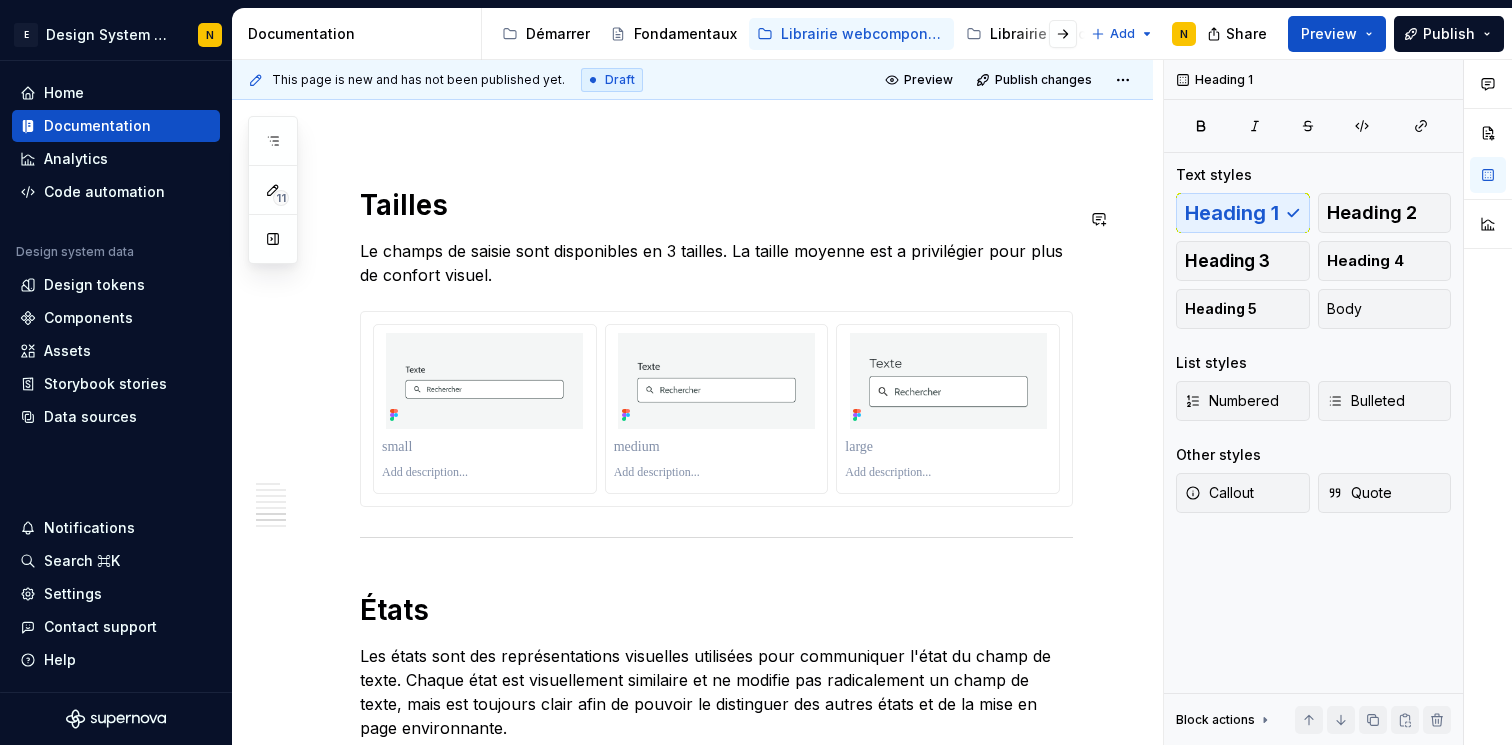 click on "Anatomie Le composant champ de saisie est composé de plusieurs éléments dont certains ne sont visibles qu'en fonction des options de personnalisation choisies. Astérisque  facultatif Label Icône infobulle  facultatif Icon de début  facultatif Texte d'aide  facultatif Icône d'erreur  facultatif Texte d'erreur  facultatif Libellé Icône d'effacement Sur un fond blanc  Cette variante est a utiliser sur des fonds blancs pour permettre un contraste optimal. Sur un fond gris  Cette variante est a utiliser sur des fonds gris pour permettre un contraste optimal. Différentes couleurs sont appliquées au texte, à l'arrière-plan, à la bordure et/ou aux icônes, selon l'état et le type de champ de texte utilisé. Sur un fond contrasté Cette variante est a utiliser sur des fonds vert pour permettre un contraste optimal. Différentes couleurs sont appliquées au texte, à l'arrière-plan, à la bordure et/ou aux icônes, selon l'état et le type de champ de texte utilisé. Label Tailles États *******" at bounding box center [716, -403] 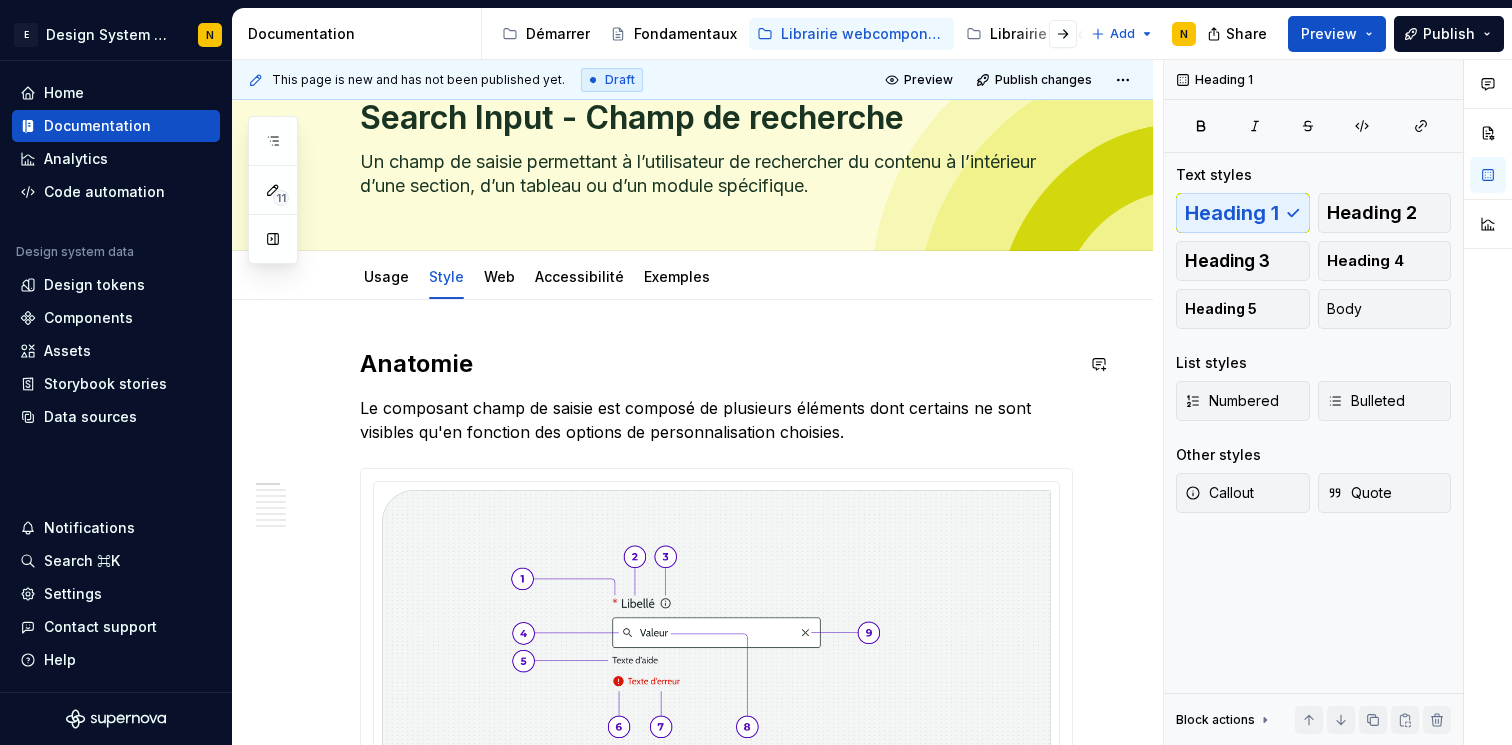 scroll, scrollTop: 0, scrollLeft: 0, axis: both 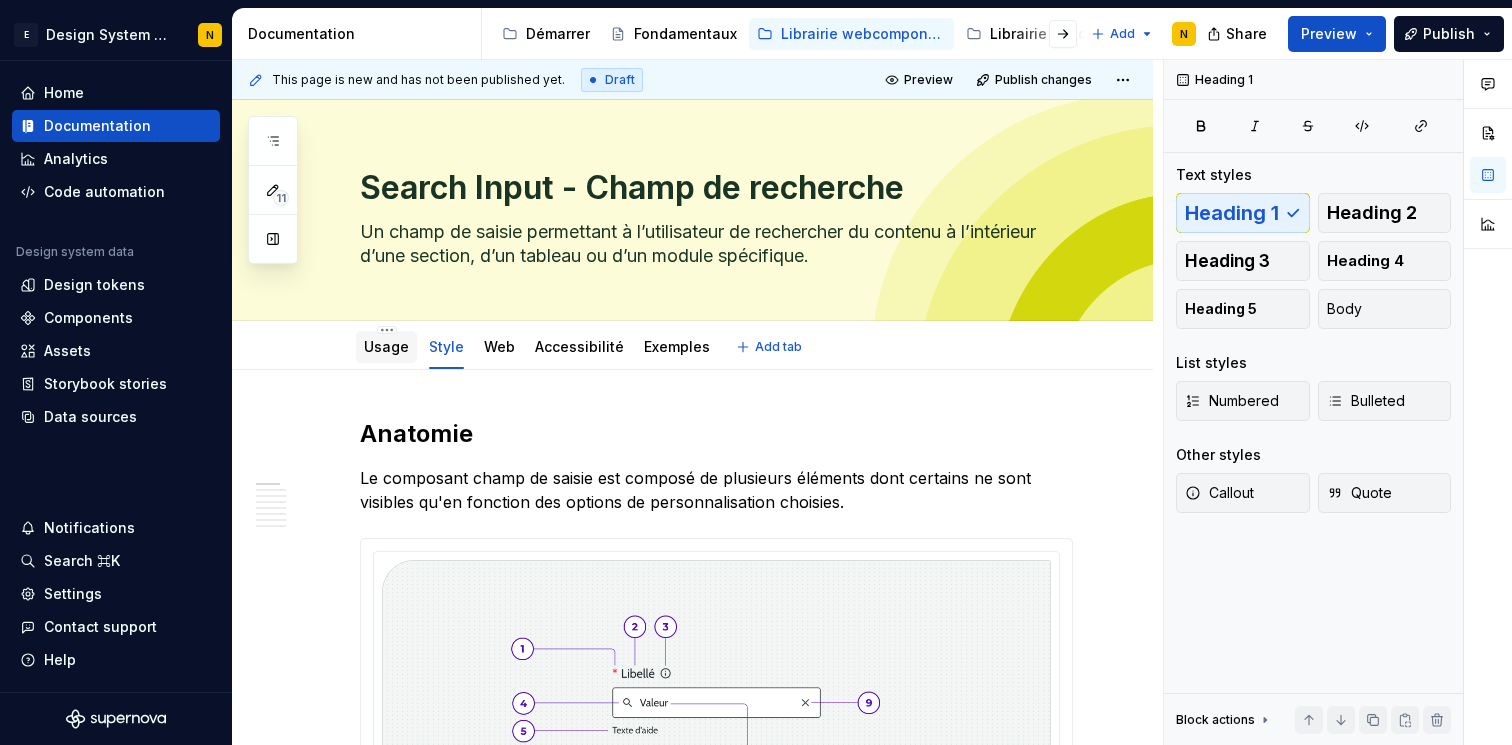 click on "Usage" at bounding box center [386, 347] 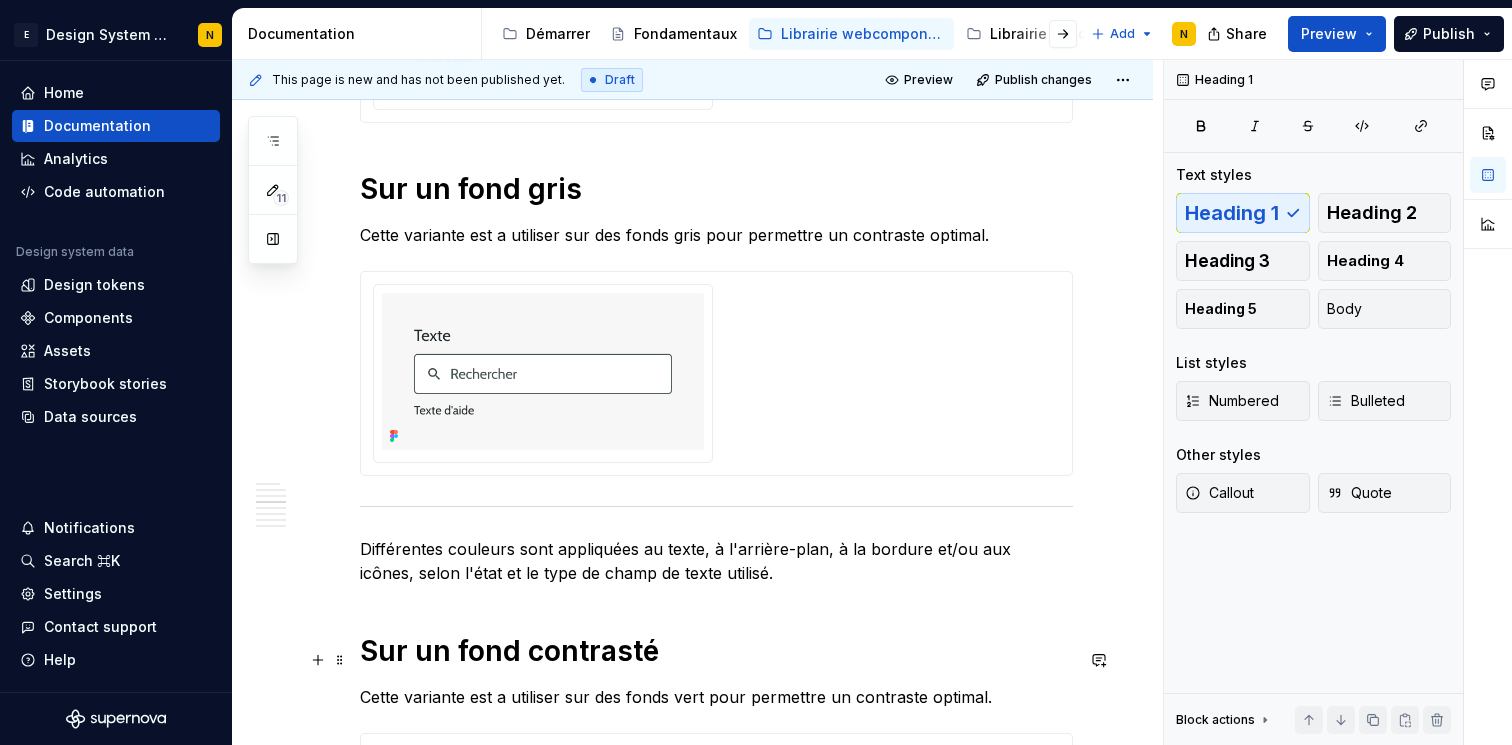 scroll, scrollTop: 1952, scrollLeft: 0, axis: vertical 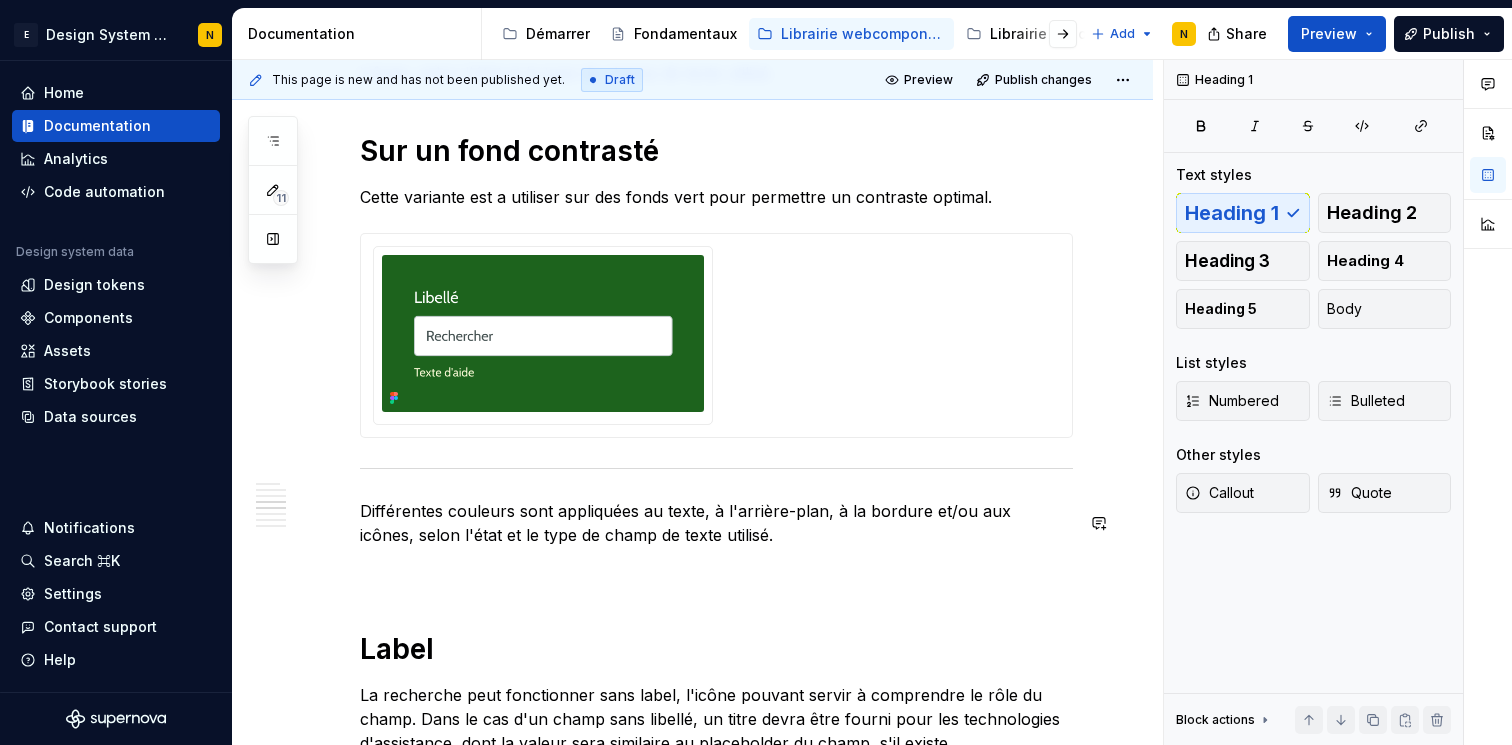 click at bounding box center (716, 571) 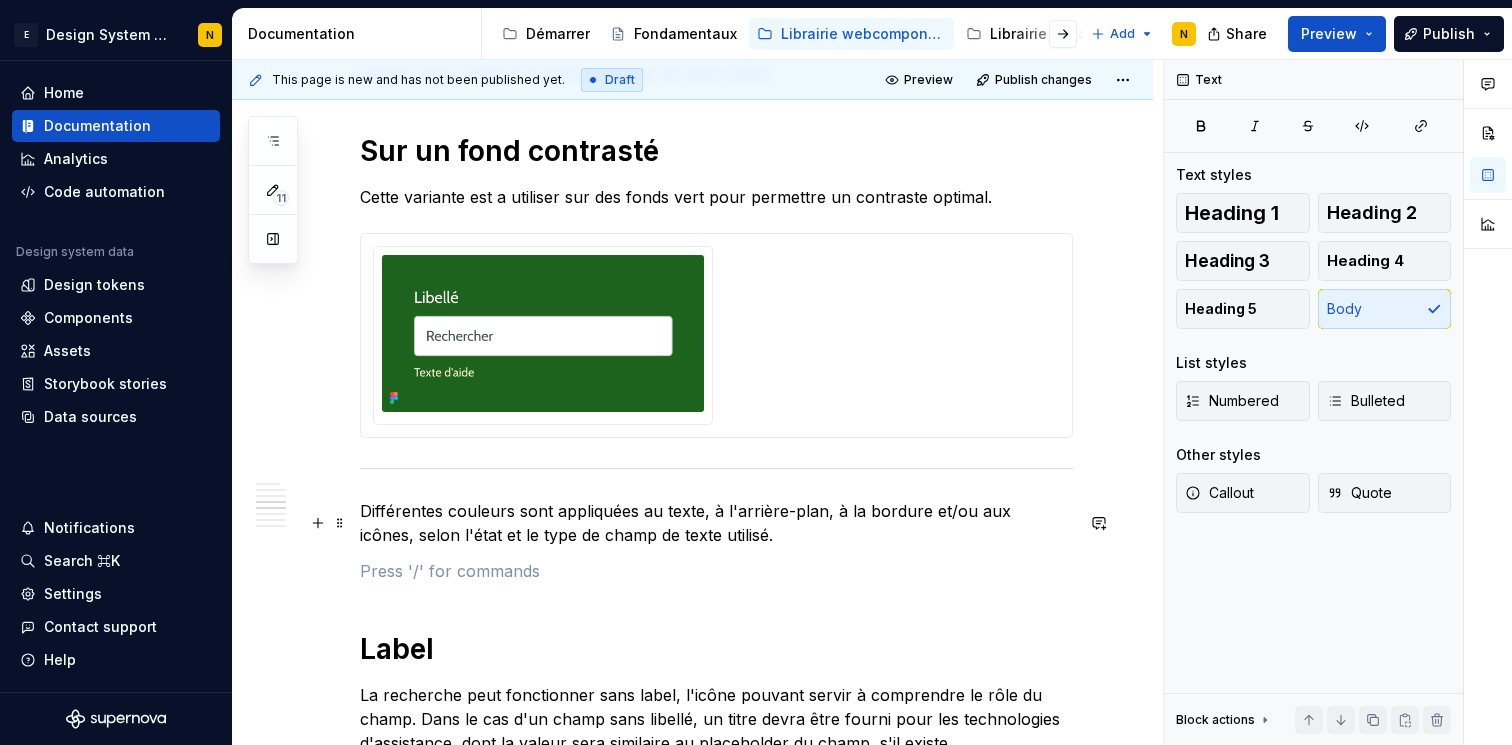 click on "Différentes couleurs sont appliquées au texte, à l'arrière-plan, à la bordure et/ou aux icônes, selon l'état et le type de champ de texte utilisé." at bounding box center (716, 523) 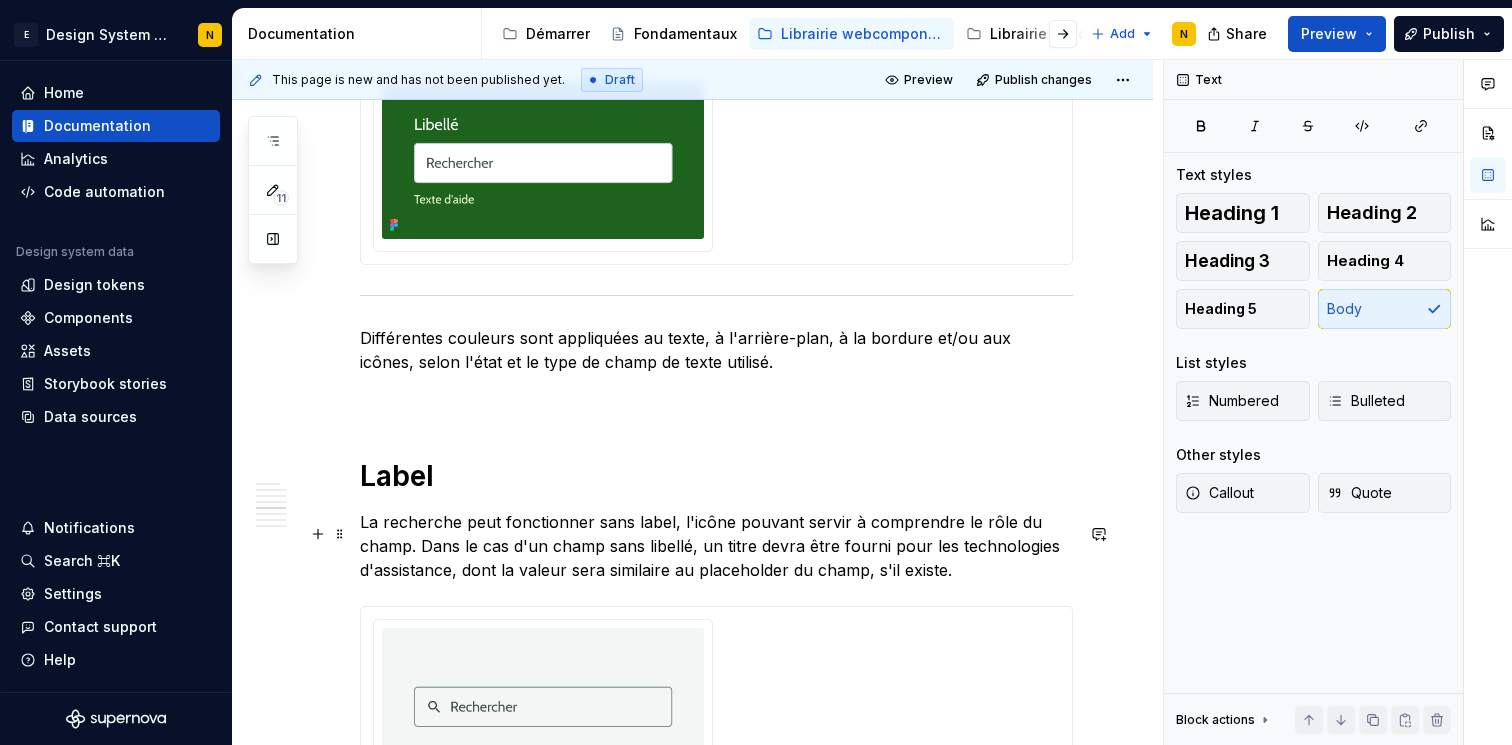 scroll, scrollTop: 2130, scrollLeft: 0, axis: vertical 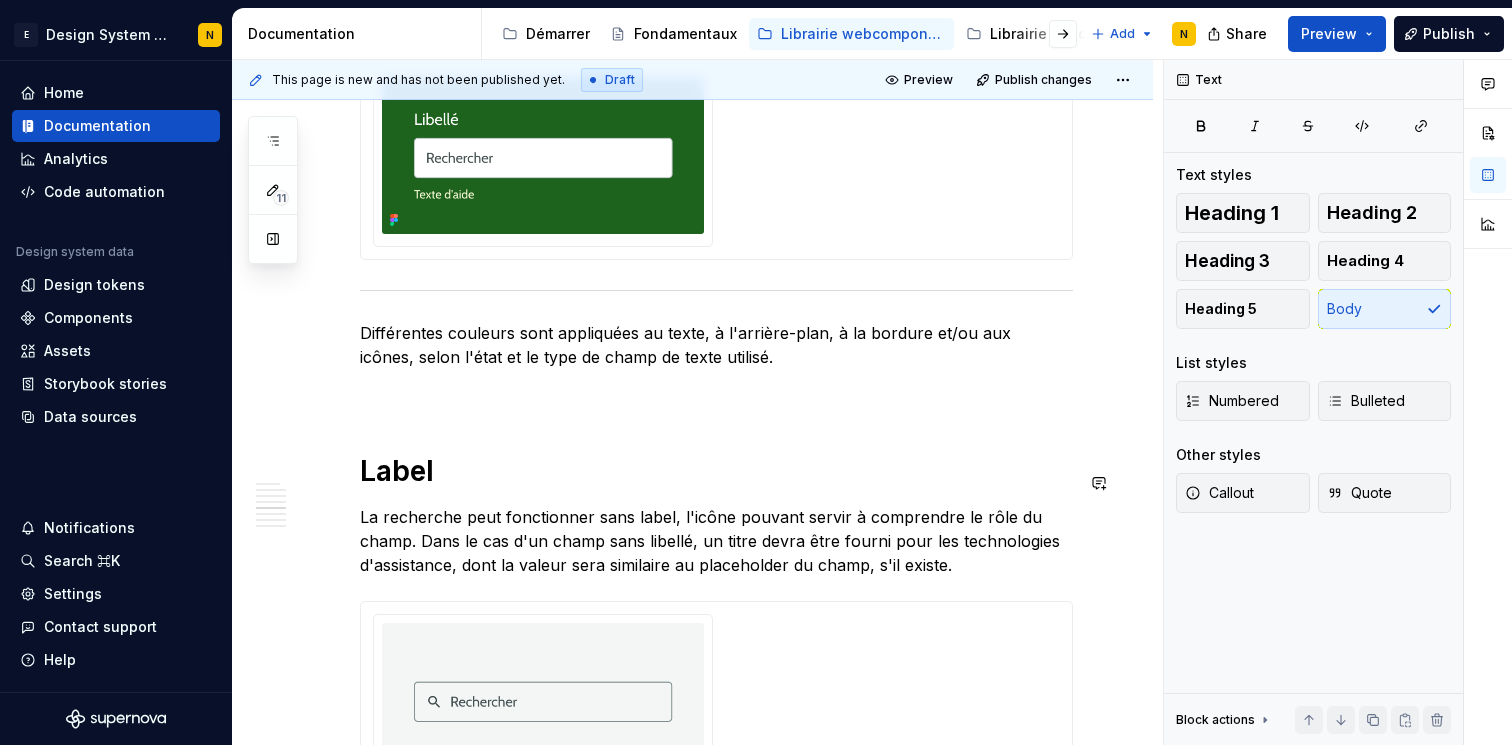 click at bounding box center (716, 393) 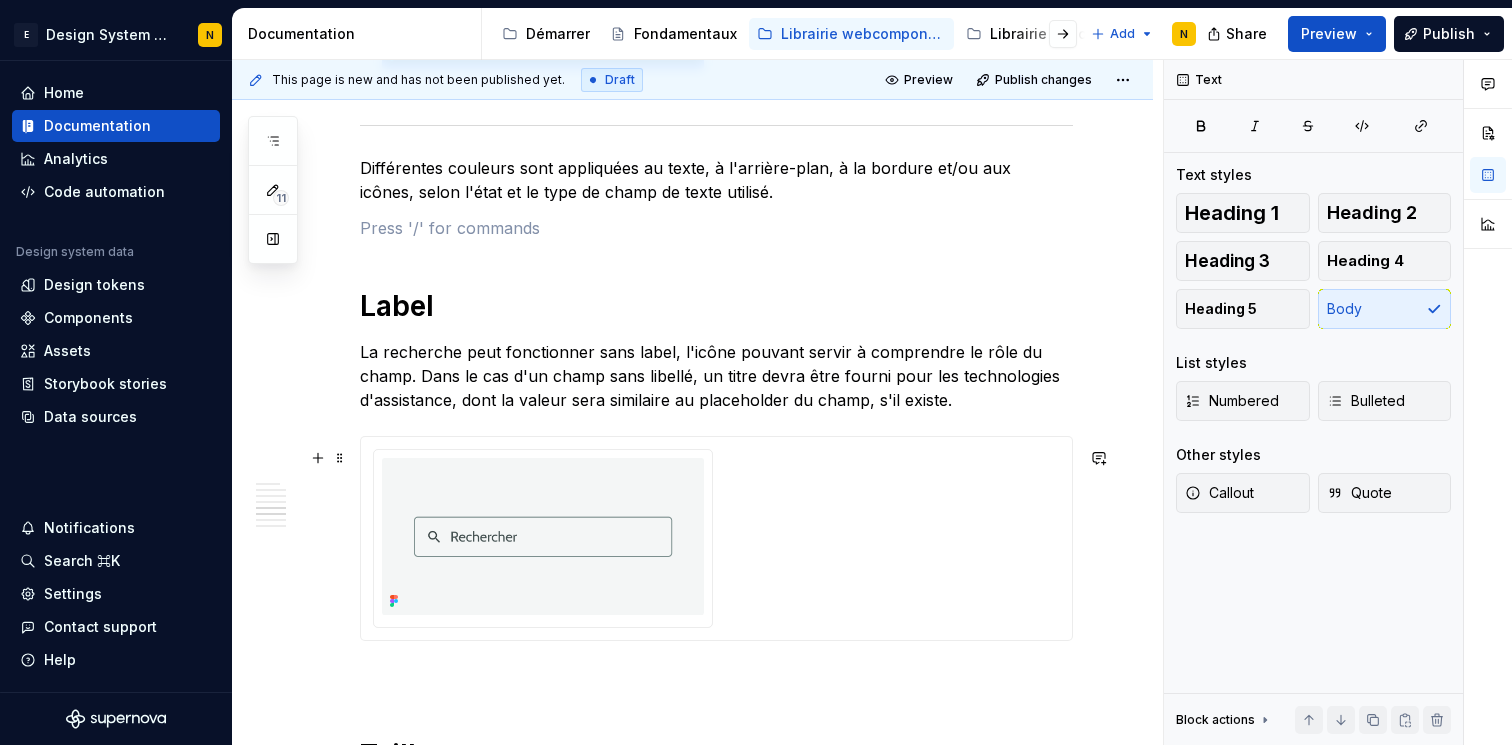 scroll, scrollTop: 2197, scrollLeft: 0, axis: vertical 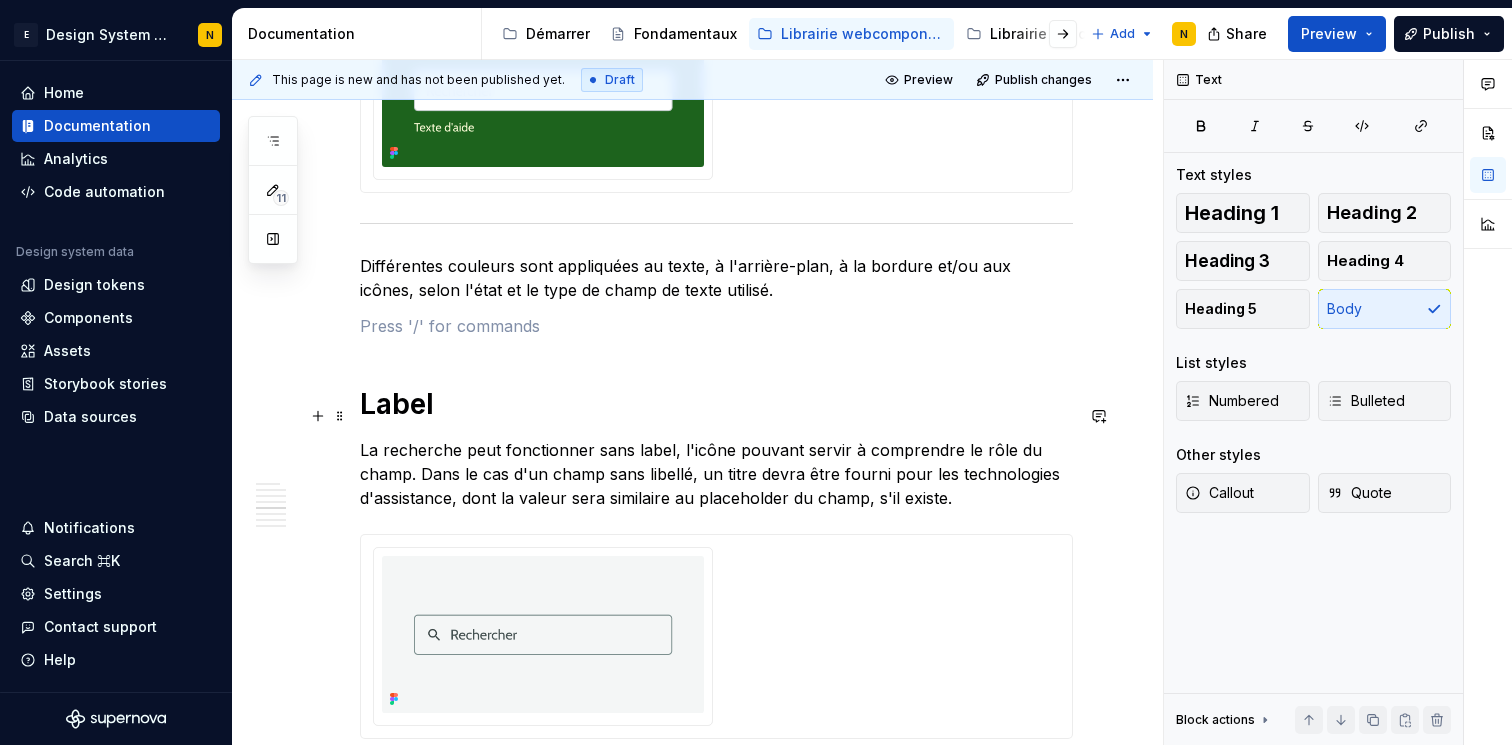 click on "Label" at bounding box center [397, 404] 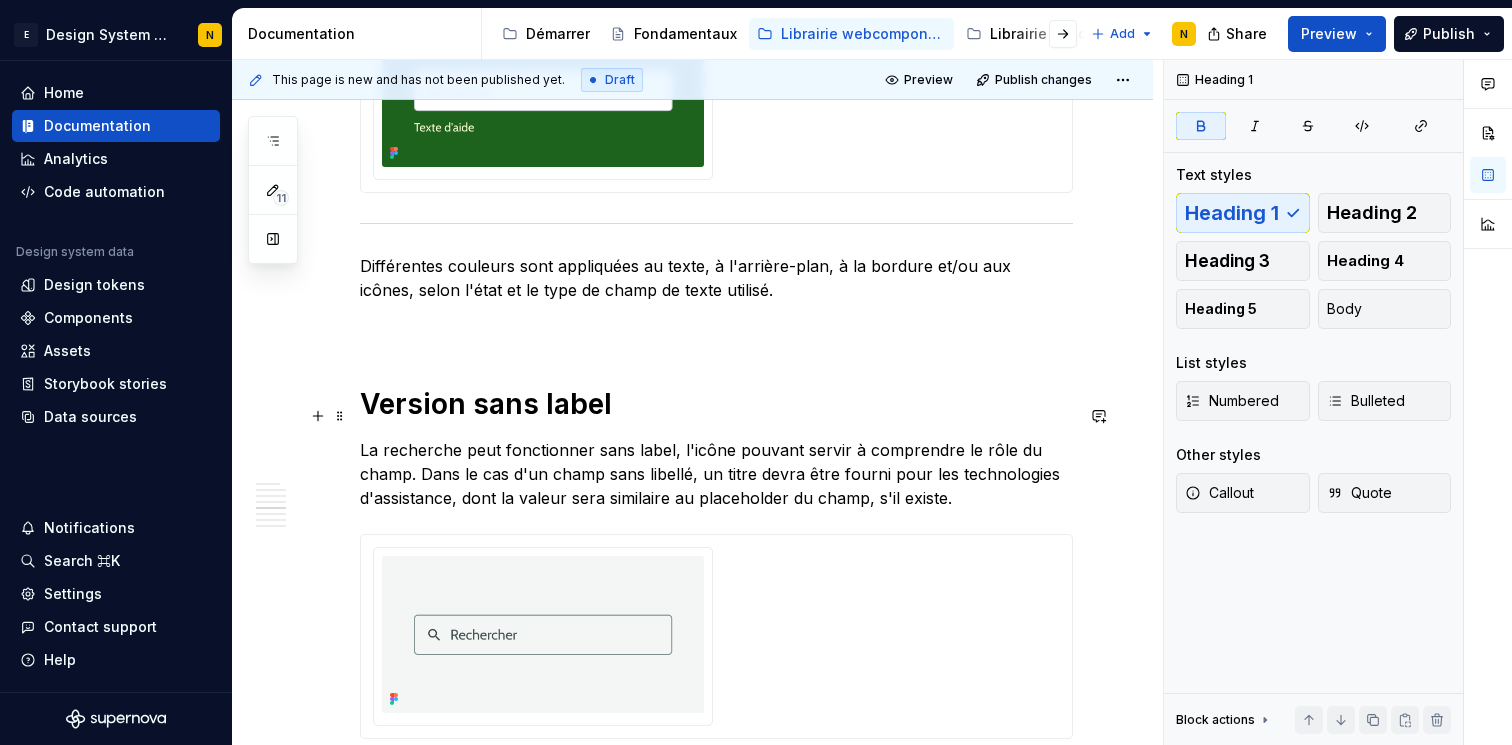 click on "Version sans label" at bounding box center (716, 404) 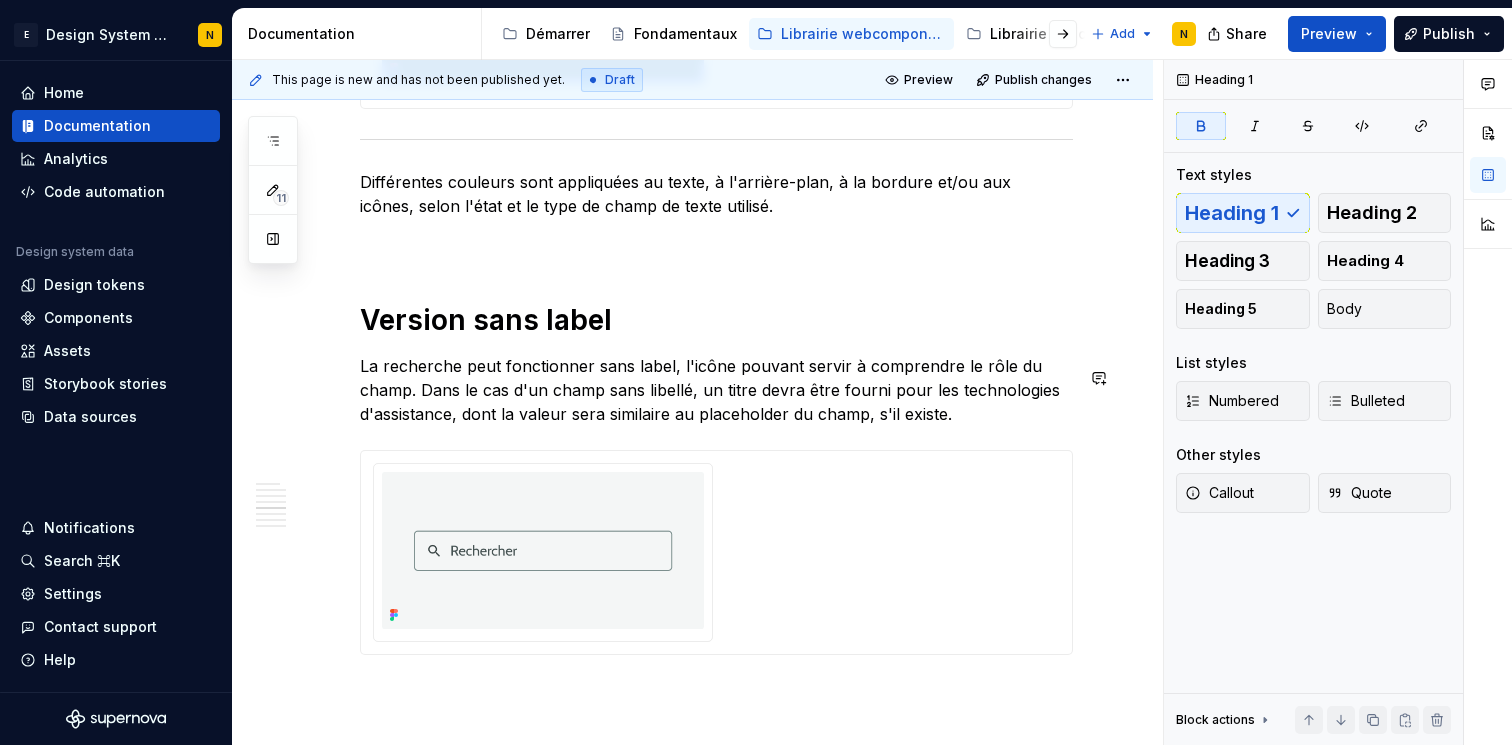 scroll, scrollTop: 2306, scrollLeft: 0, axis: vertical 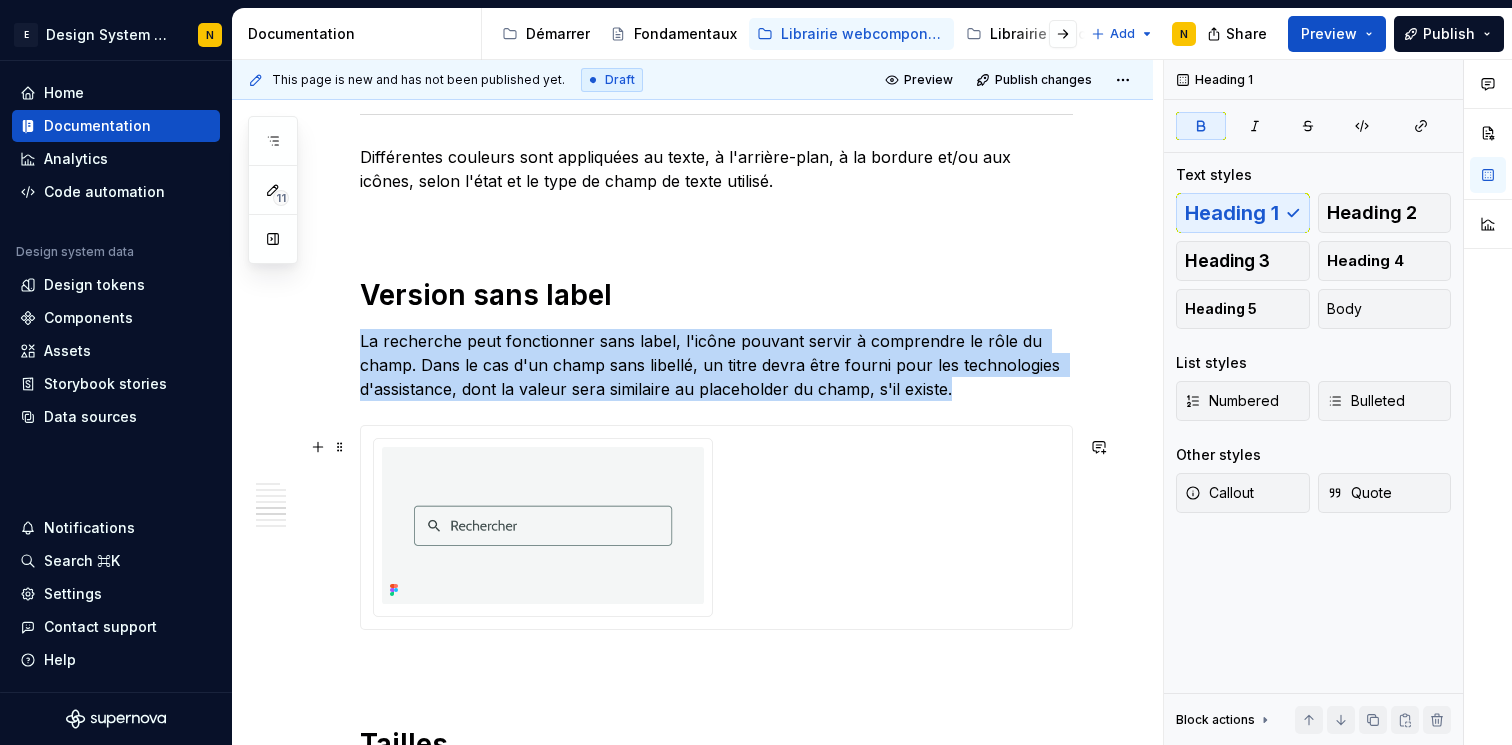 click at bounding box center (716, 527) 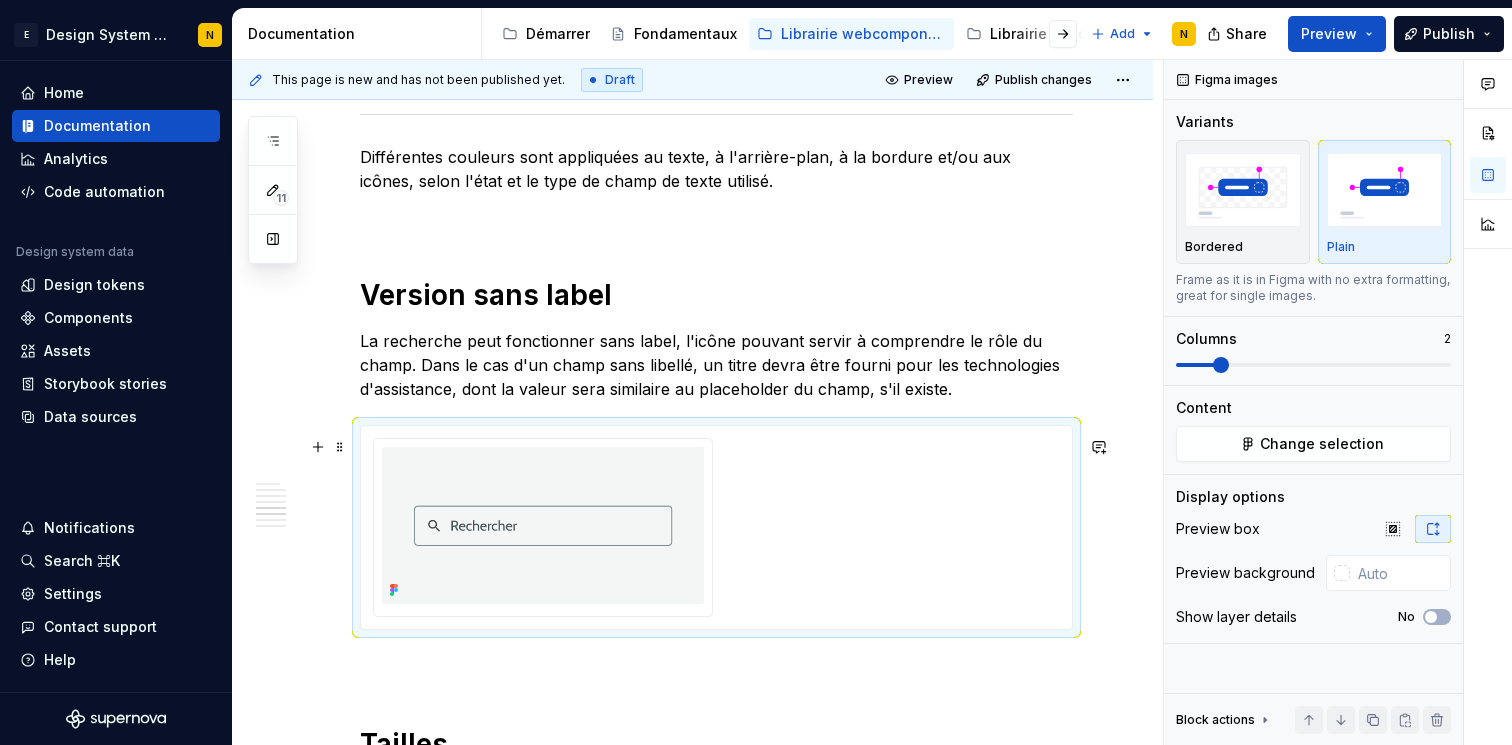 type on "*" 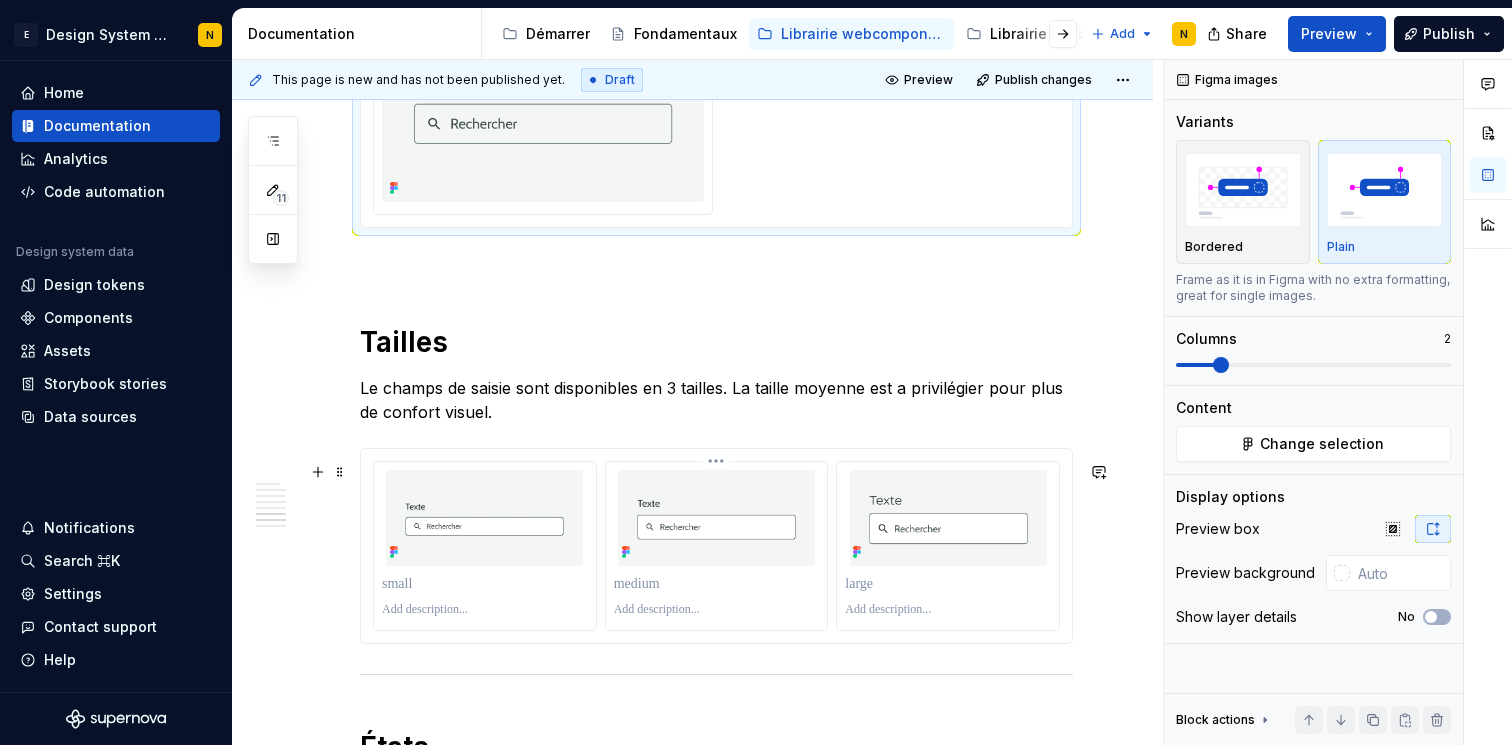 scroll, scrollTop: 2713, scrollLeft: 0, axis: vertical 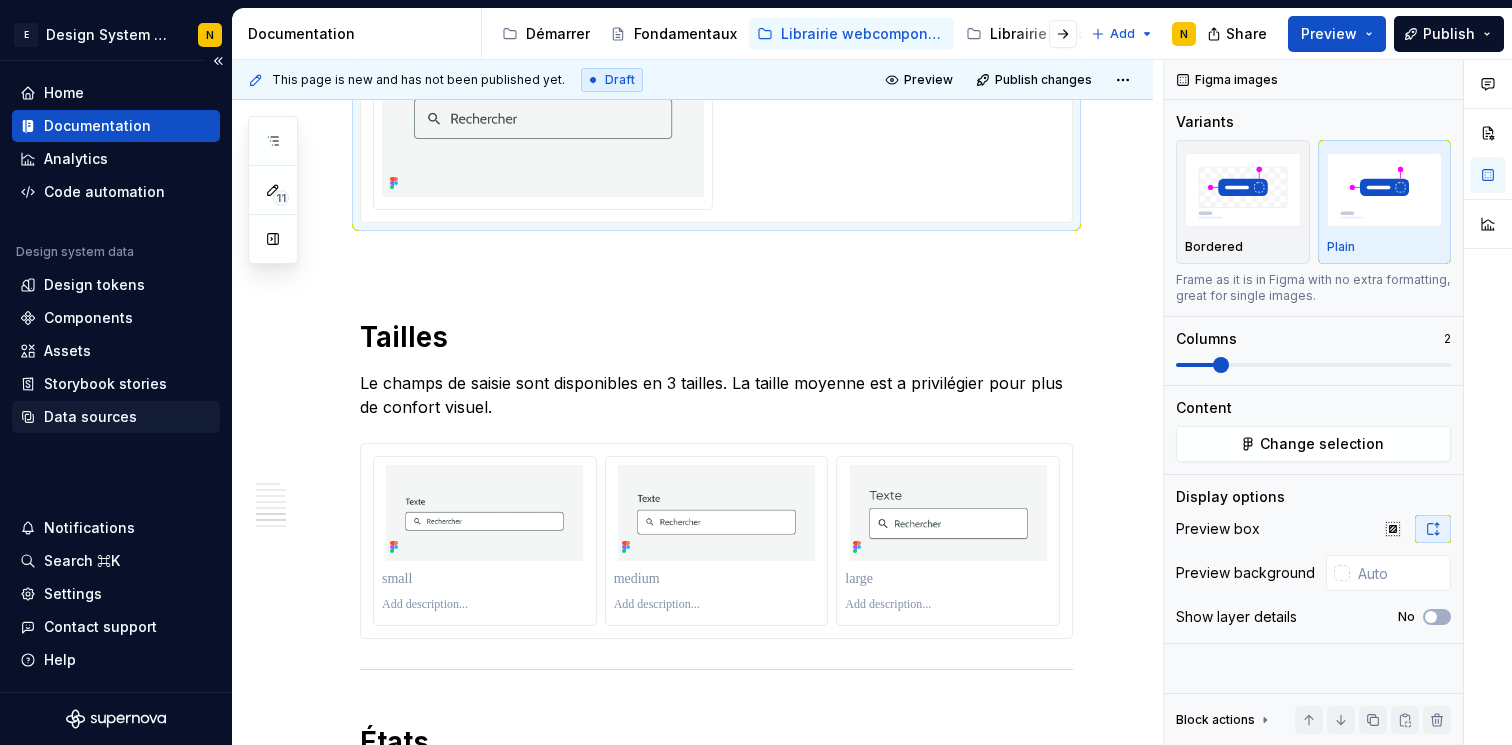 click on "Data sources" at bounding box center [116, 417] 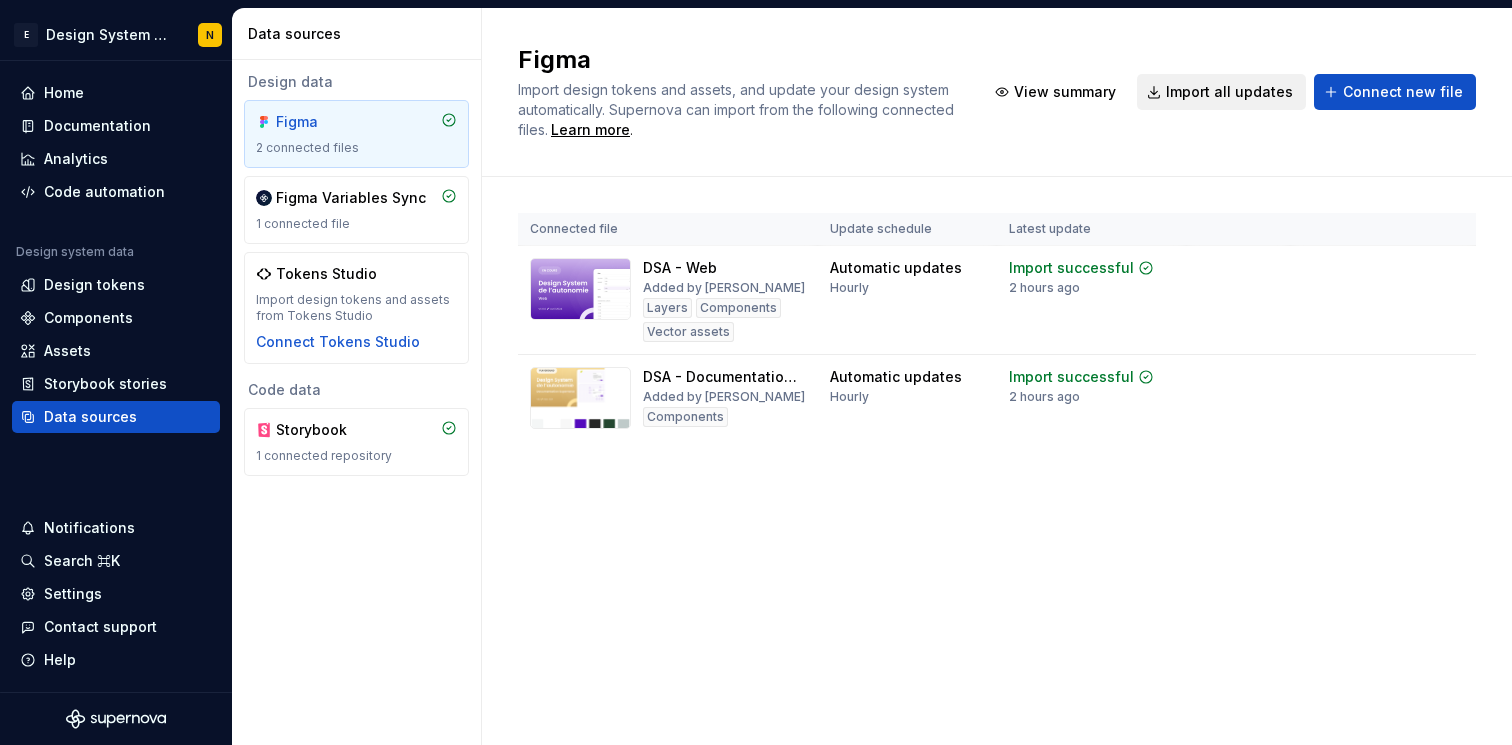 click on "Import all updates" at bounding box center (1229, 92) 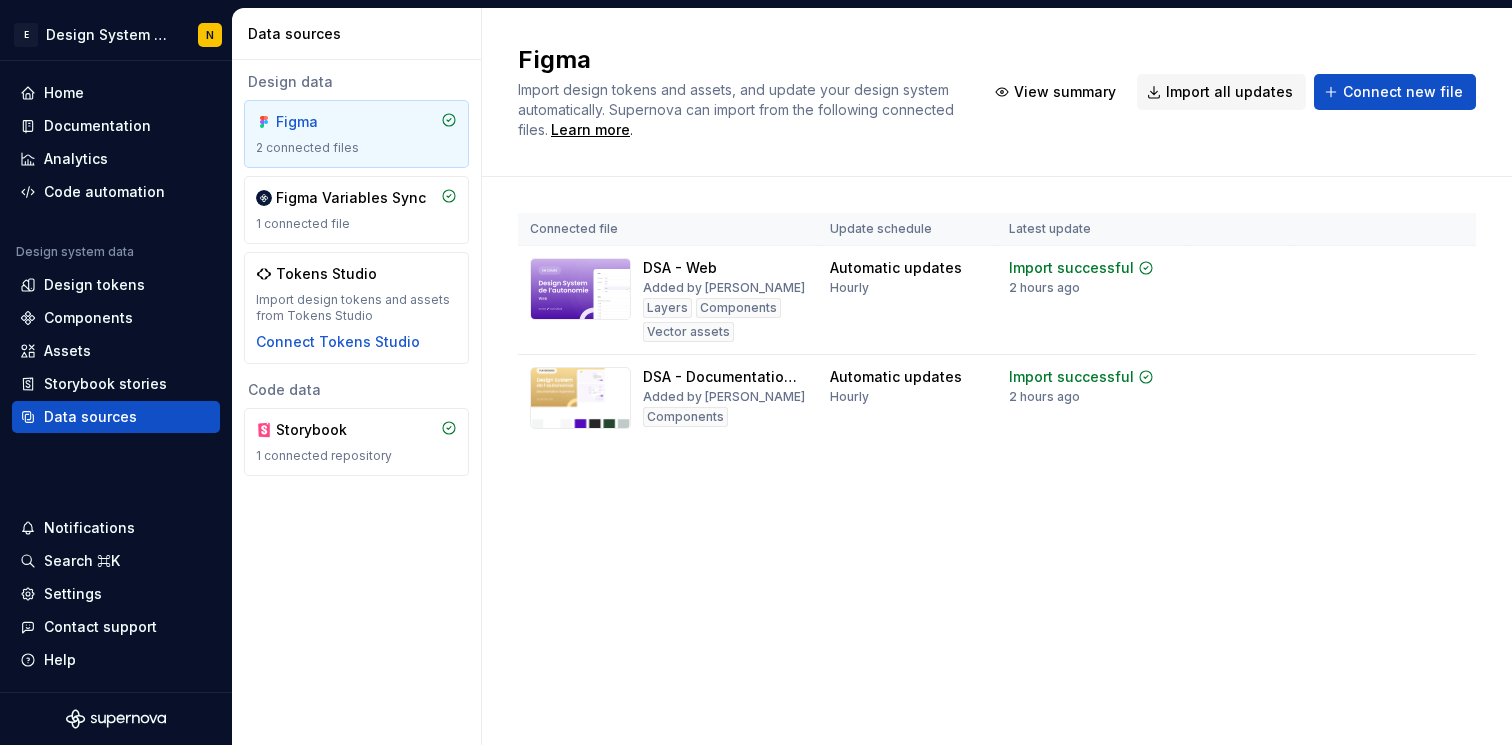 click on "Figma Import design tokens and assets, and update your design system automatically. Supernova can import from the following connected files.   Learn more . View summary Import all updates Connect new file Connected file Update schedule Latest update DSA - Web Added by [PERSON_NAME] Components Vector assets  Automatic updates Hourly Import successful 2 hours ago View summary Import updates DSA - Documentation Supernova Added by [PERSON_NAME] Components  Automatic updates Hourly Import successful 2 hours ago View summary Import updates" at bounding box center (997, 376) 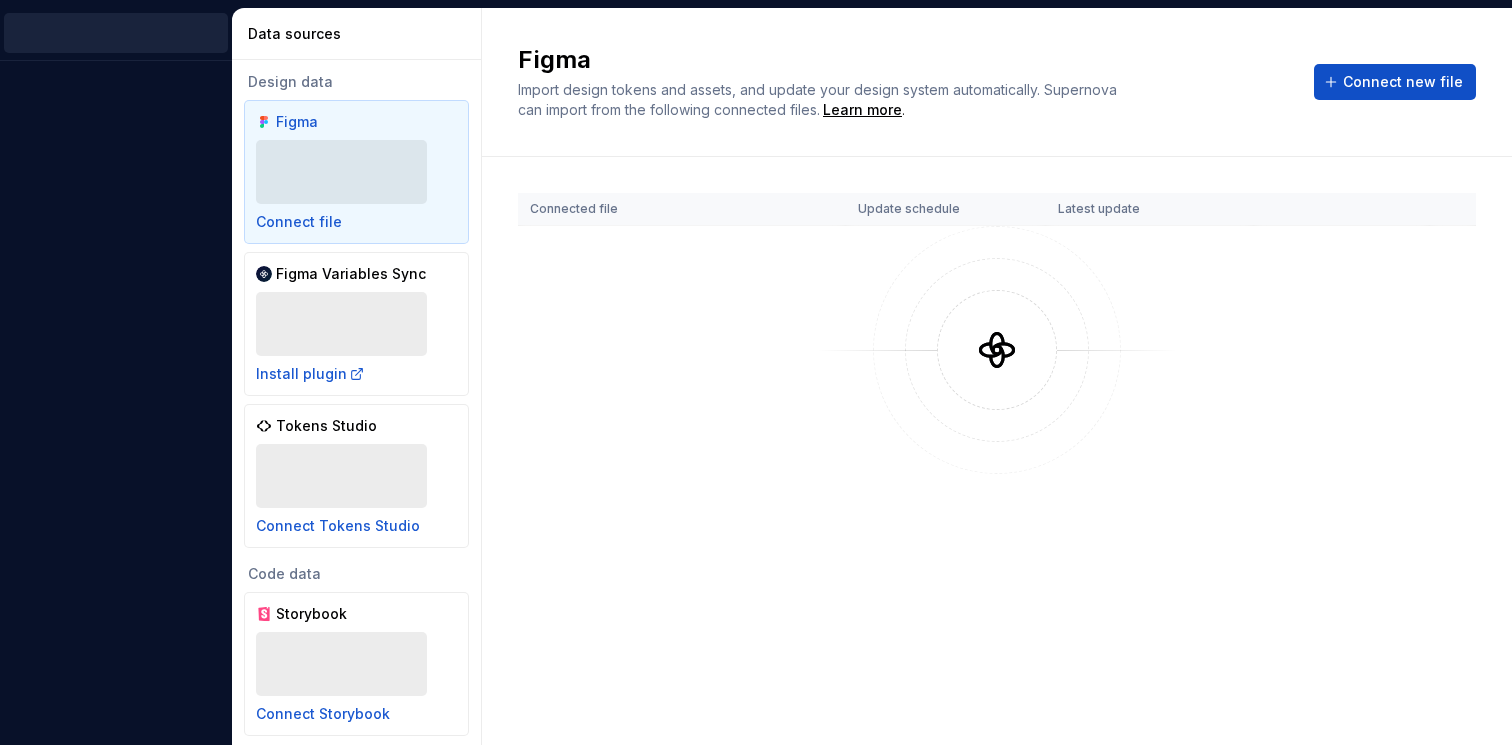 scroll, scrollTop: 0, scrollLeft: 0, axis: both 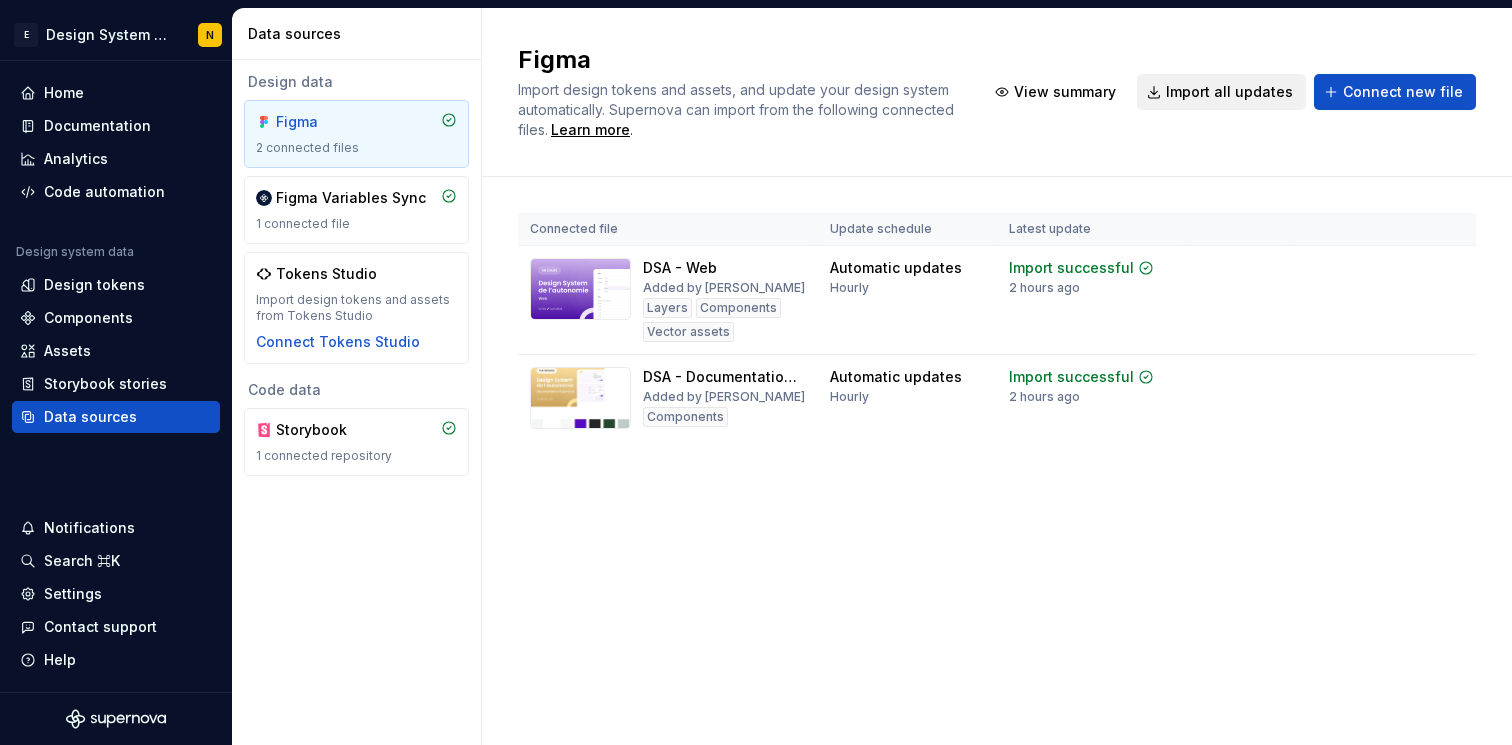 click on "Import all updates" at bounding box center [1229, 92] 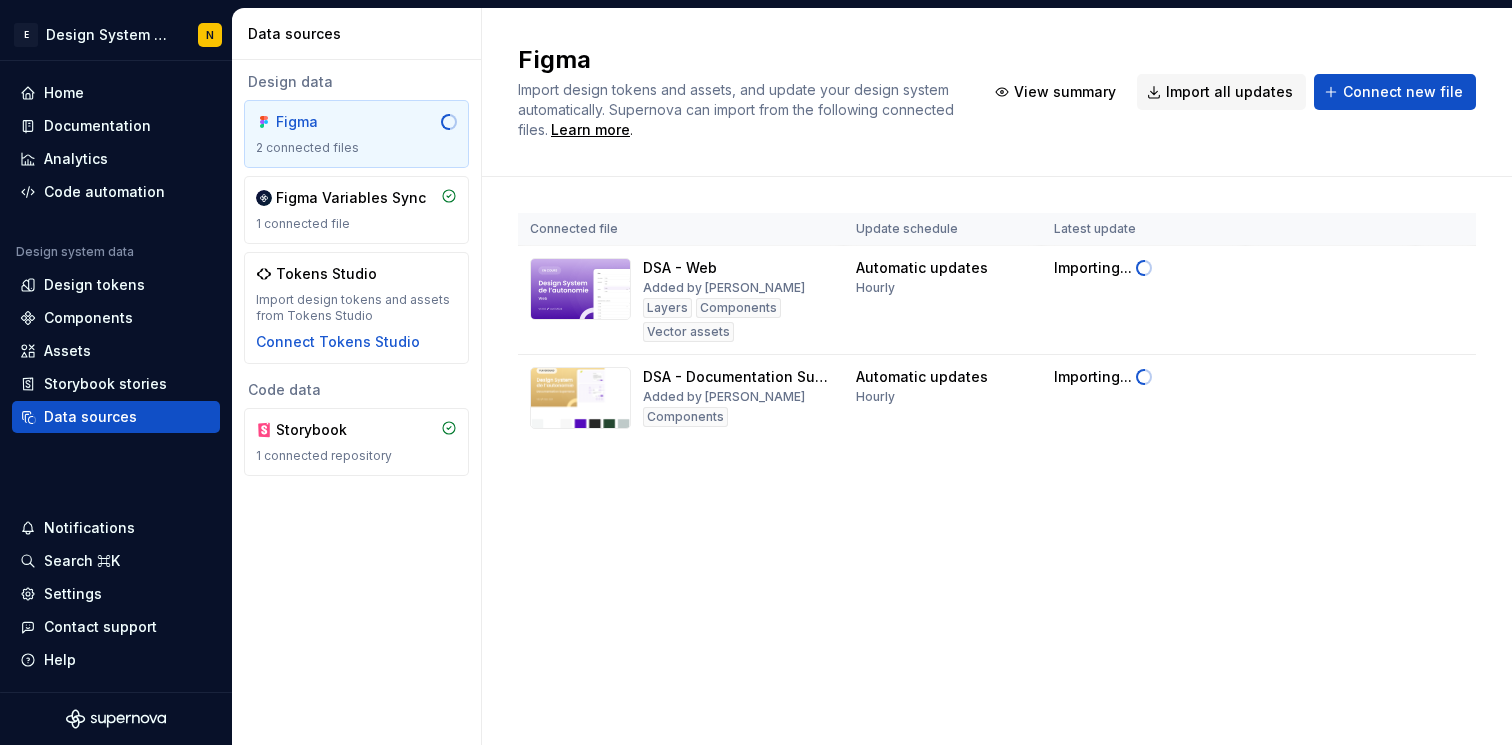 click on "Connected file Update schedule Latest update DSA - Web Added by Olga Layers Components Vector assets  Automatic updates Hourly Importing... DSA - Documentation Supernova Added by Olga Components  Automatic updates Hourly Importing..." at bounding box center (997, 347) 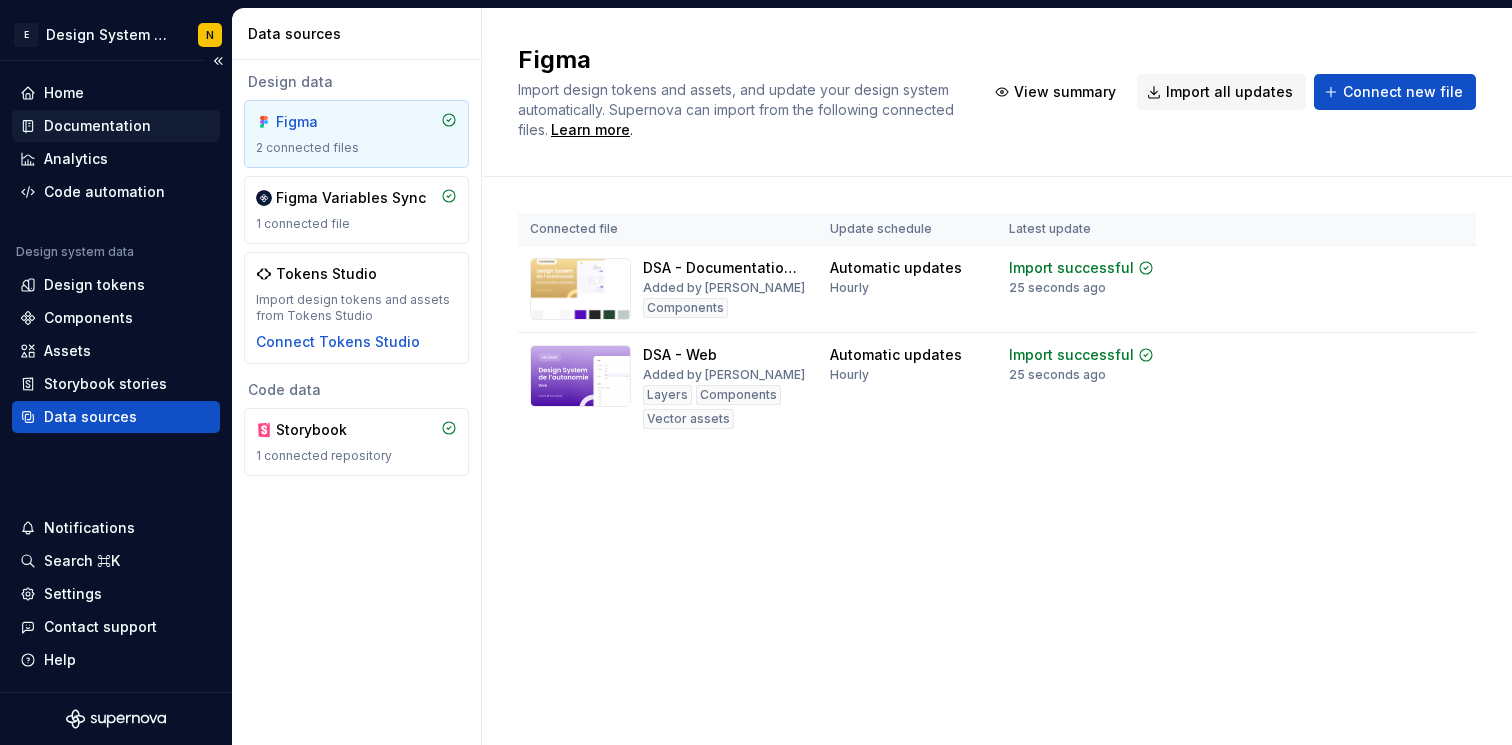 click on "Documentation" at bounding box center (97, 126) 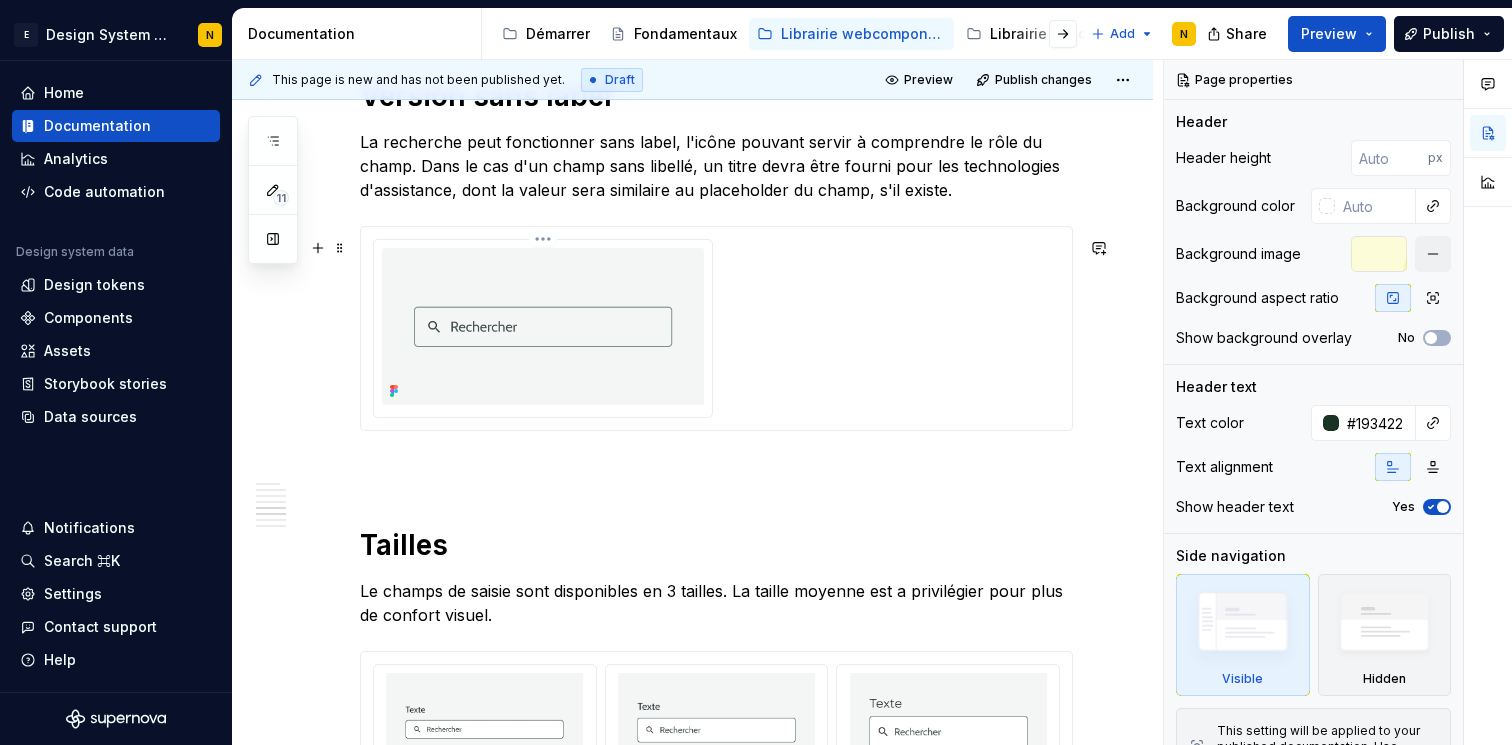 scroll, scrollTop: 2383, scrollLeft: 0, axis: vertical 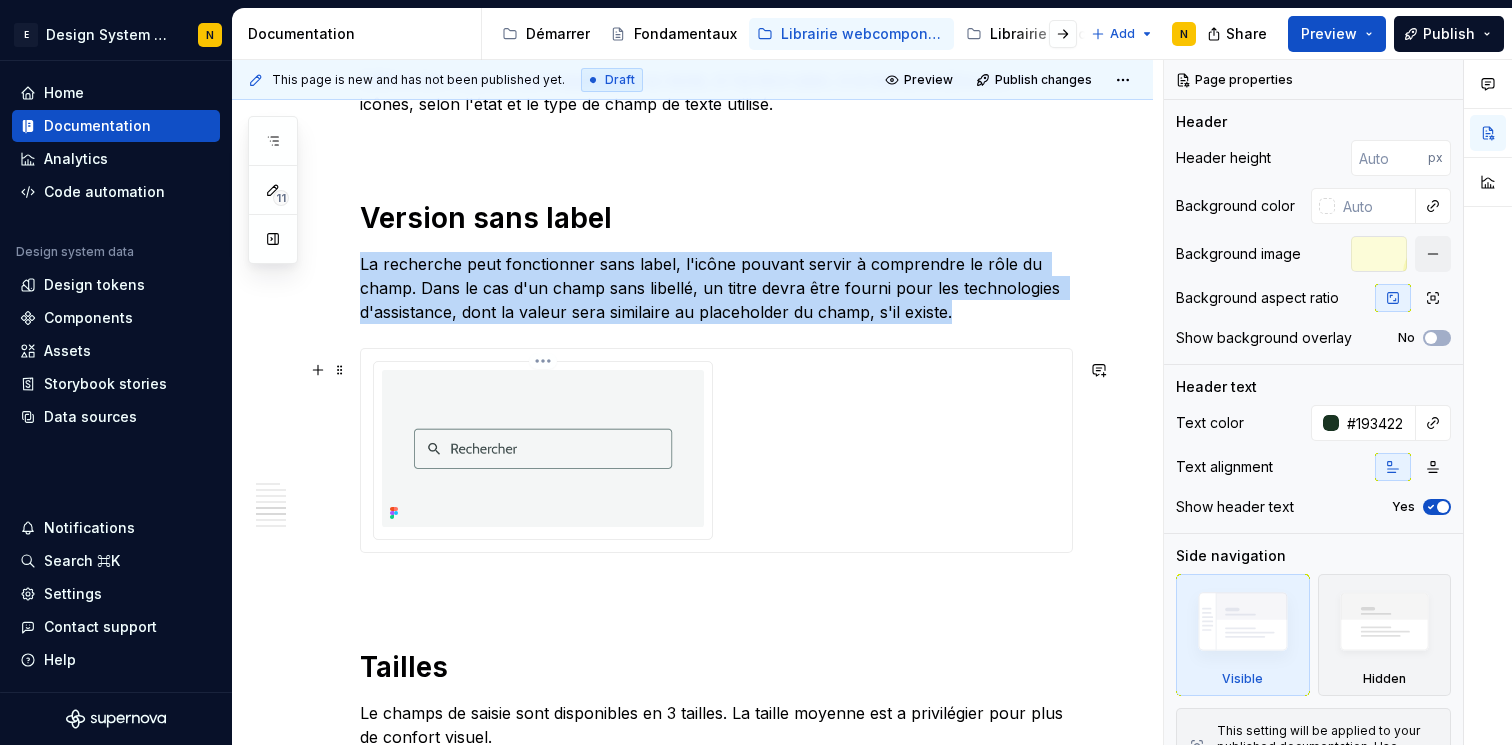 click at bounding box center [543, 448] 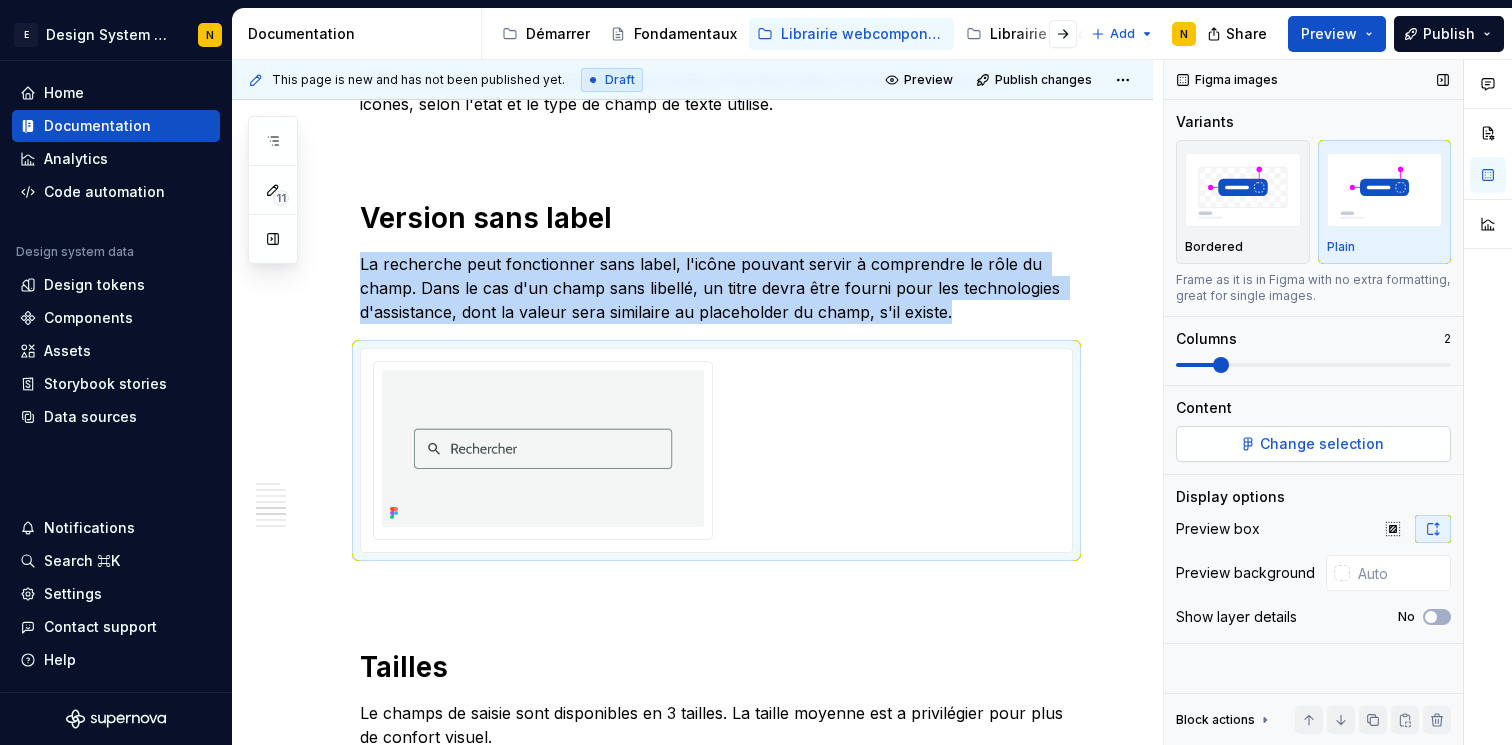 click on "Change selection" at bounding box center (1322, 444) 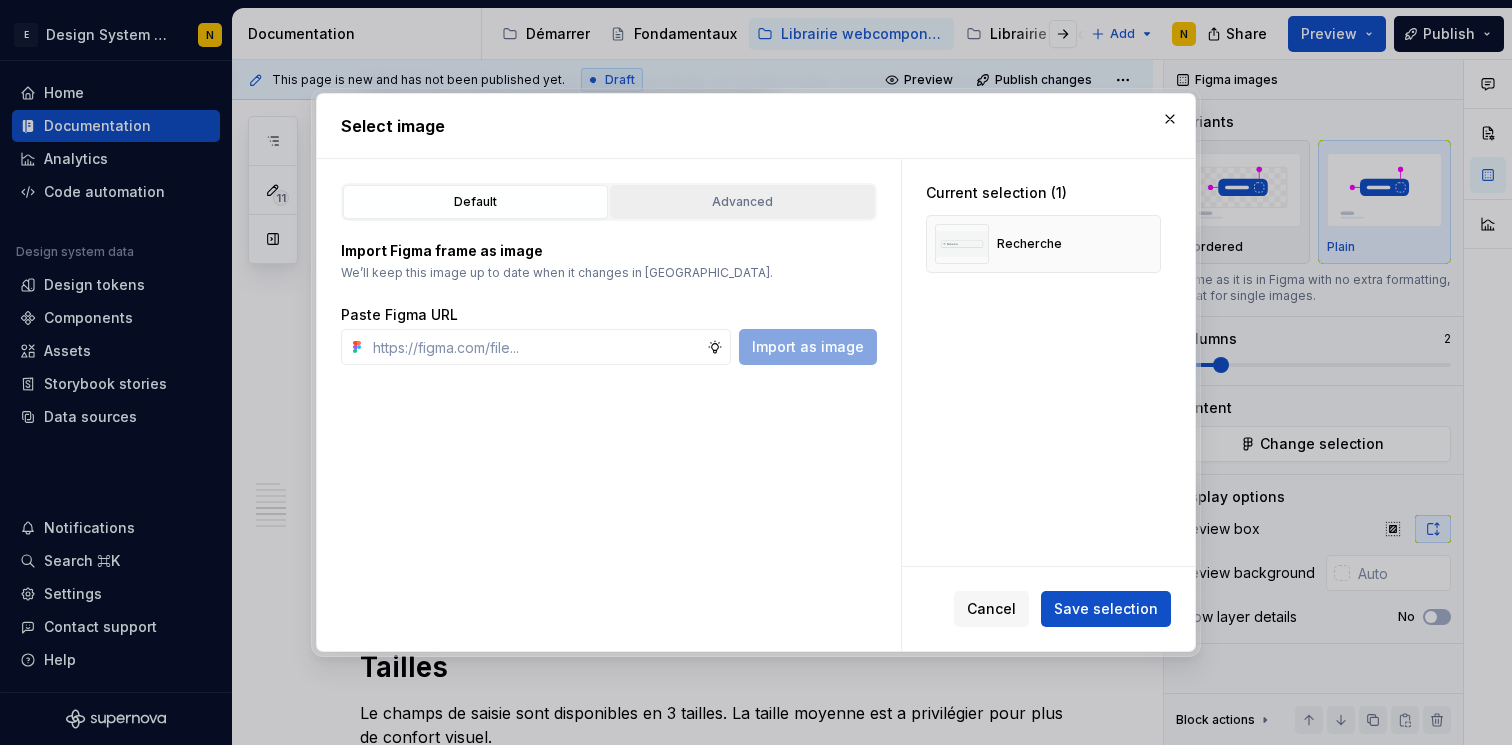 click on "Advanced" at bounding box center [742, 202] 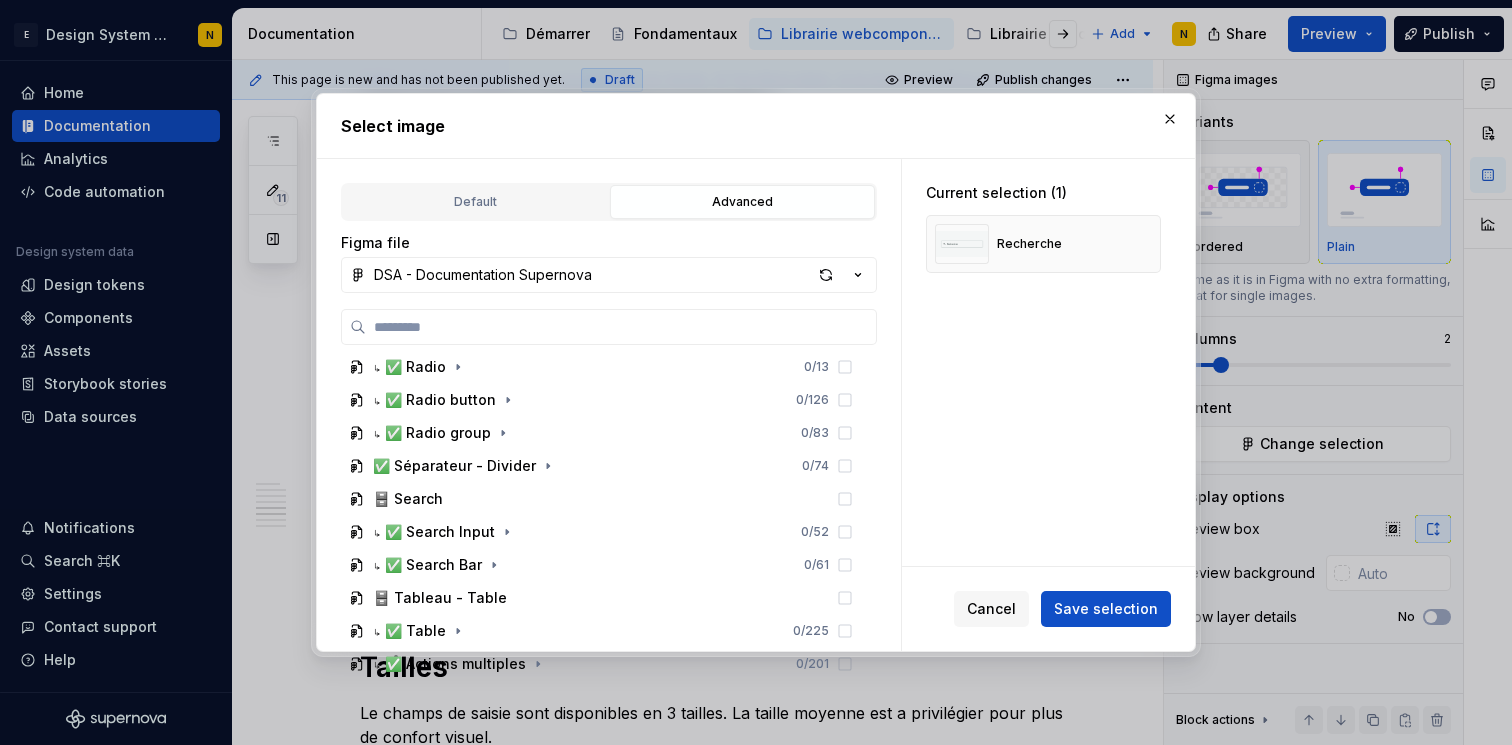 scroll, scrollTop: 3079, scrollLeft: 0, axis: vertical 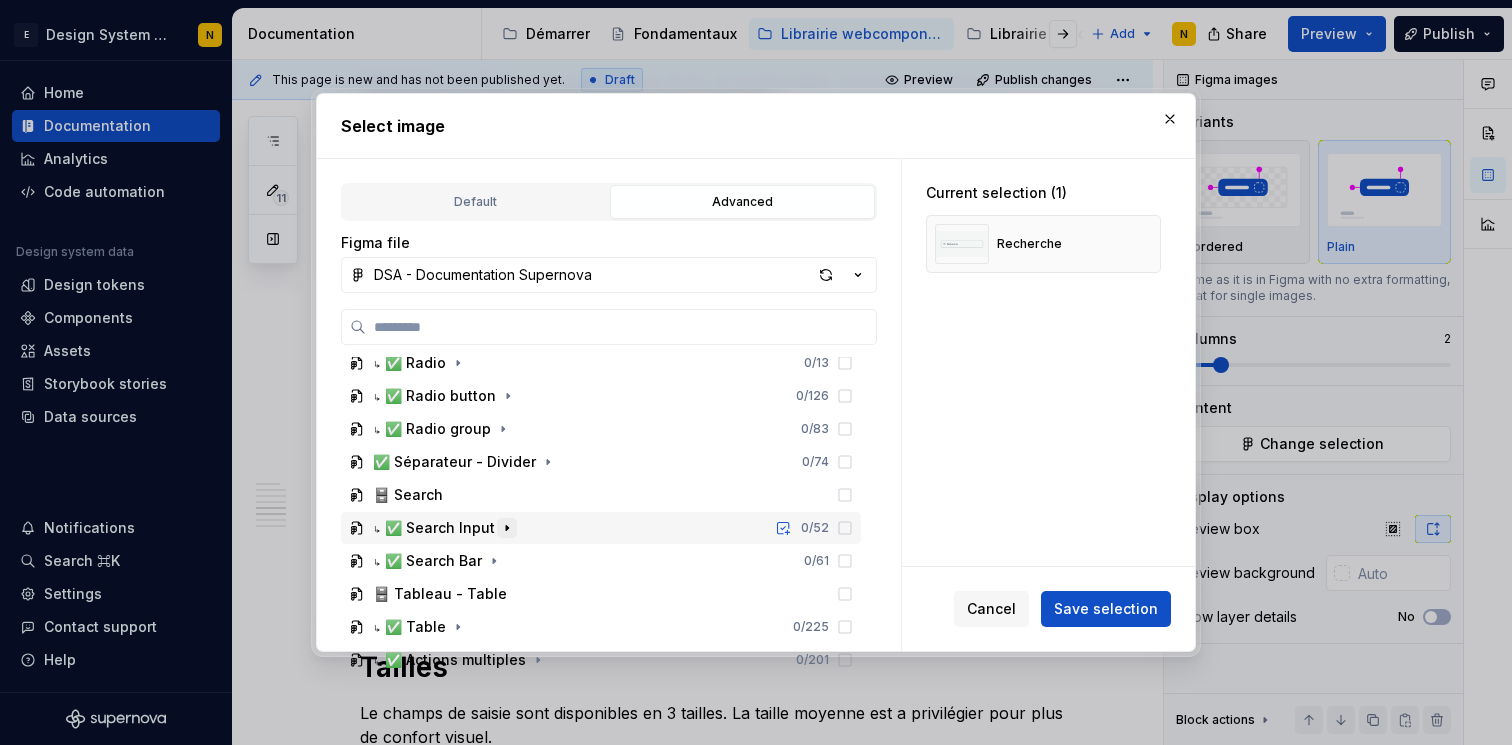click 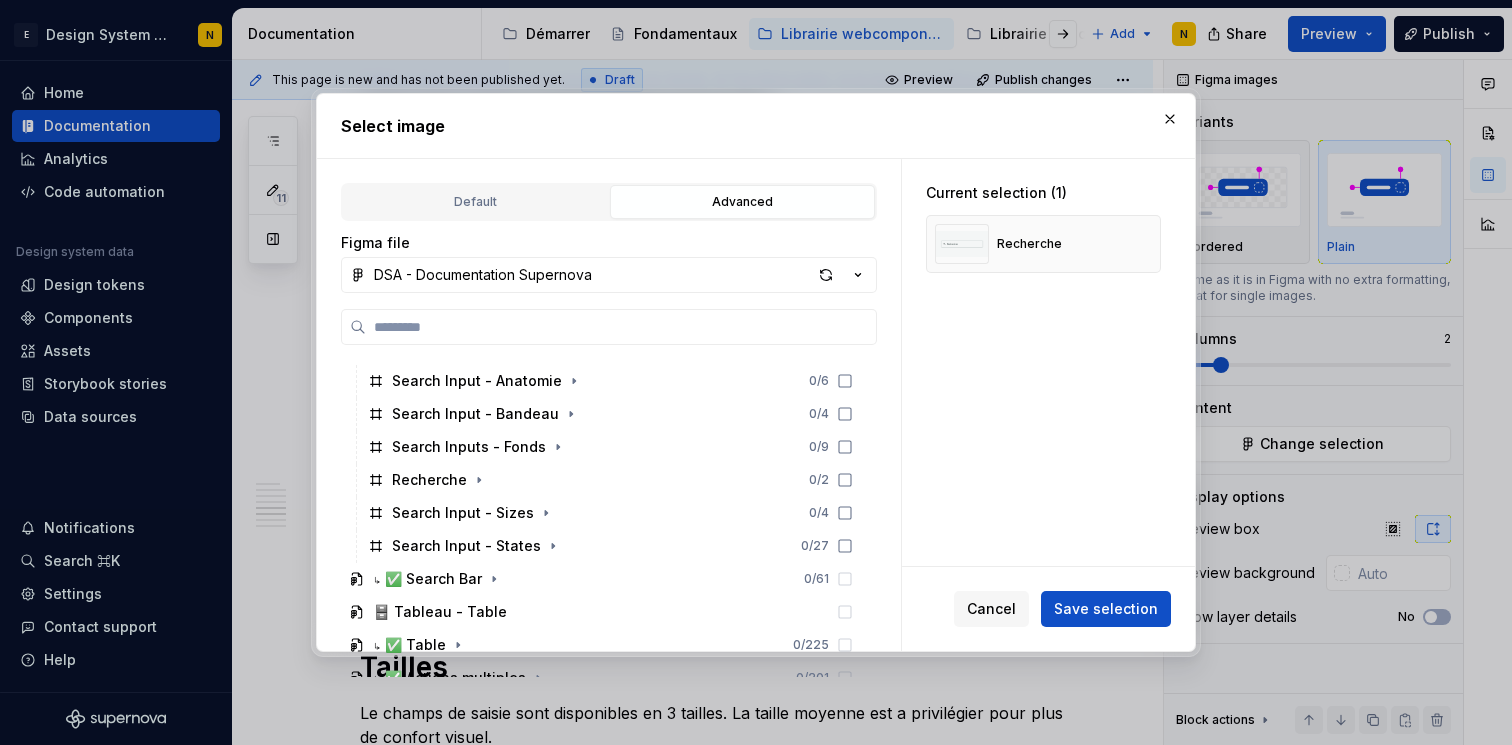 scroll, scrollTop: 3227, scrollLeft: 0, axis: vertical 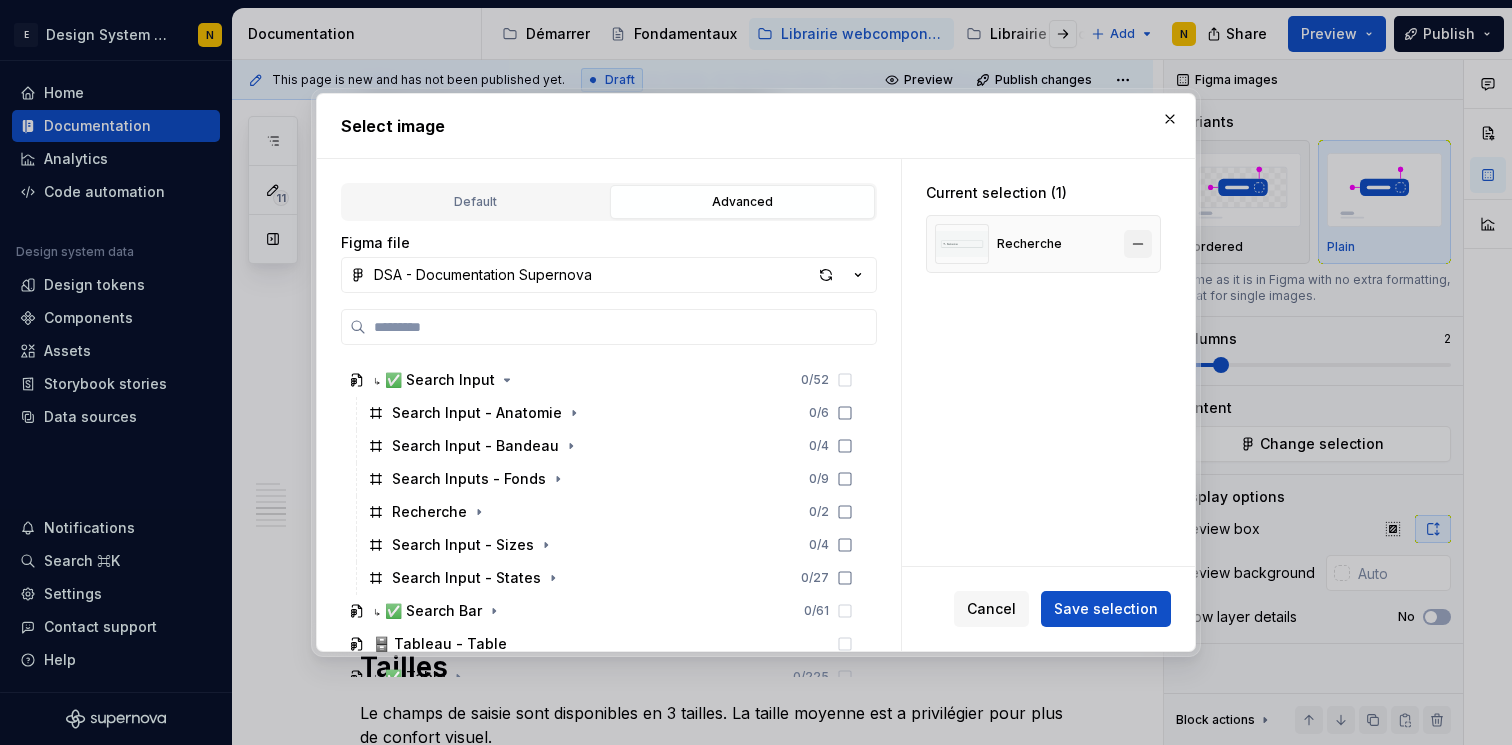 click at bounding box center (1138, 244) 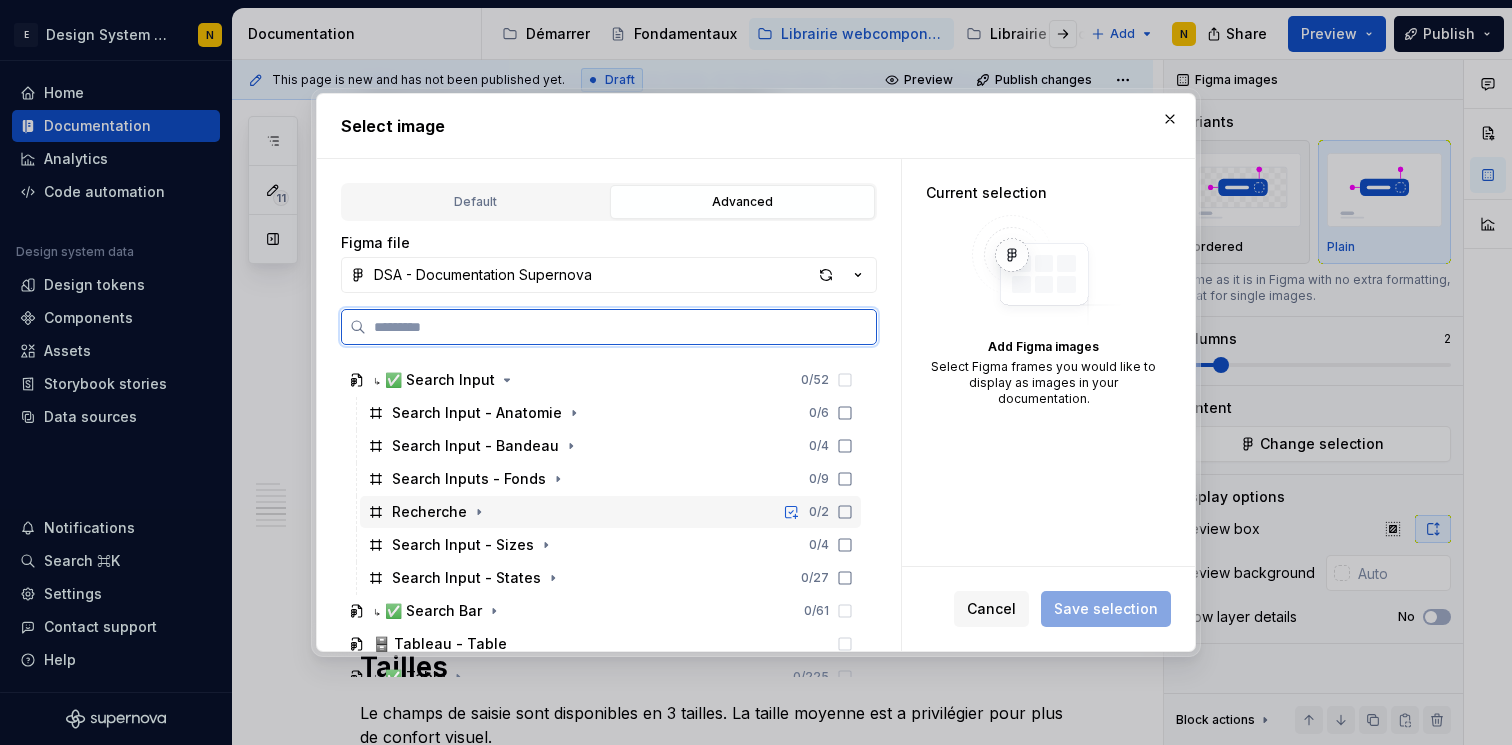 click 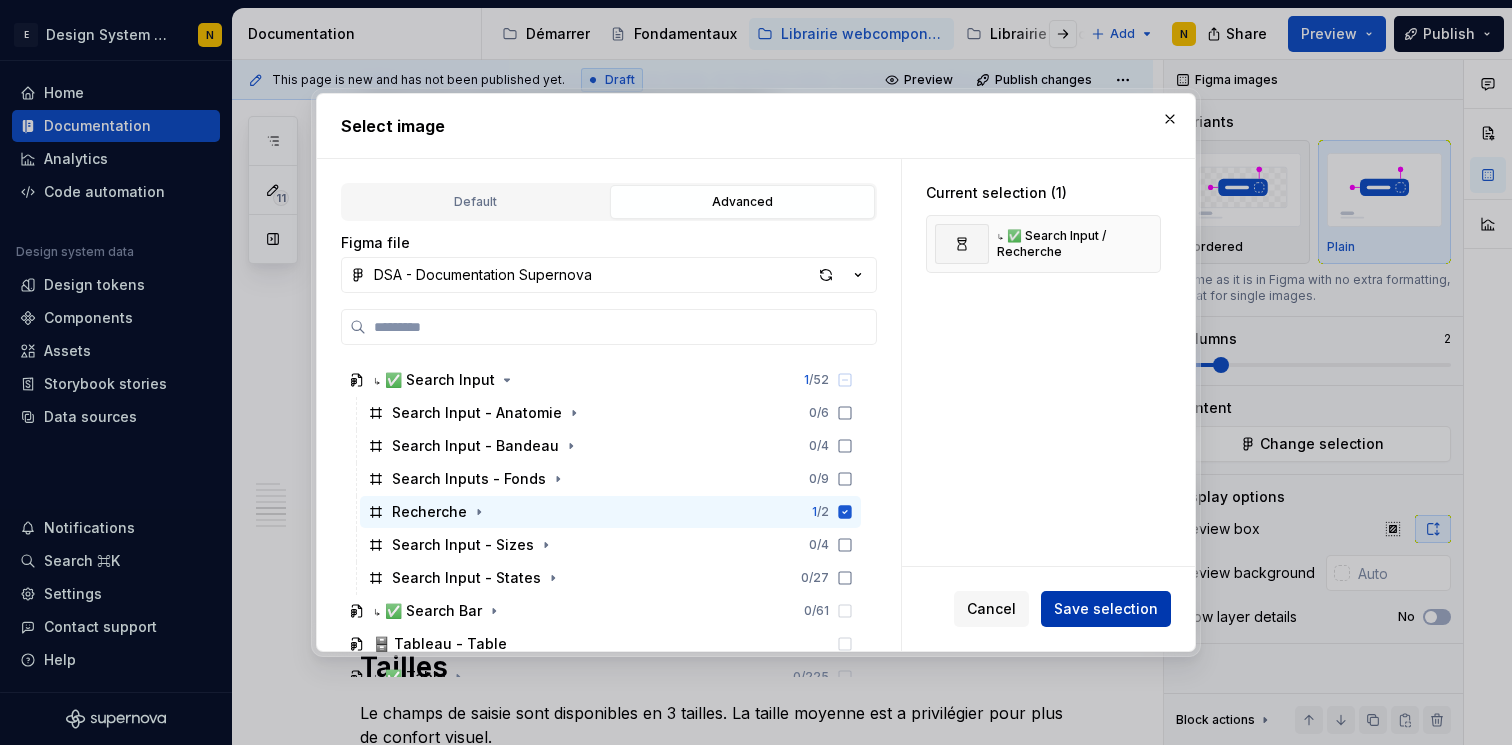 click on "Save selection" at bounding box center [1106, 609] 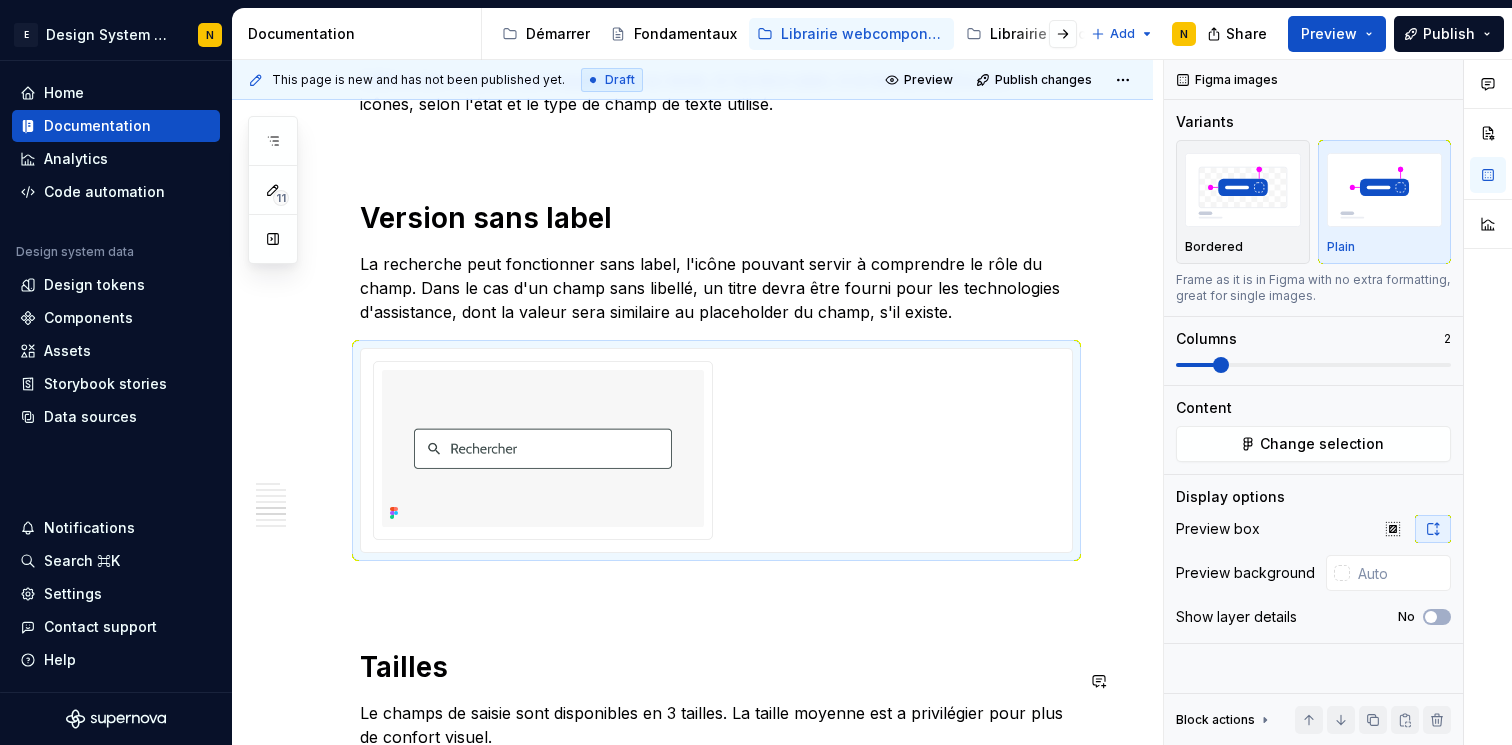 click on "Anatomie Le composant champ de saisie est composé de plusieurs éléments dont certains ne sont visibles qu'en fonction des options de personnalisation choisies. Astérisque  facultatif Label Icône infobulle  facultatif Icon de début  facultatif Texte d'aide  facultatif Icône d'erreur  facultatif Texte d'erreur  facultatif Libellé Icône d'effacement Sur un fond blanc  Cette variante est a utiliser sur des fonds blancs pour permettre un contraste optimal. Sur un fond gris  Cette variante est a utiliser sur des fonds gris pour permettre un contraste optimal. Différentes couleurs sont appliquées au texte, à l'arrière-plan, à la bordure et/ou aux icônes, selon l'état et le type de champ de texte utilisé. Sur un fond contrasté Cette variante est a utiliser sur des fonds vert pour permettre un contraste optimal. Différentes couleurs sont appliquées au texte, à l'arrière-plan, à la bordure et/ou aux icônes, selon l'état et le type de champ de texte utilisé. Version sans label Tailles" at bounding box center (716, 59) 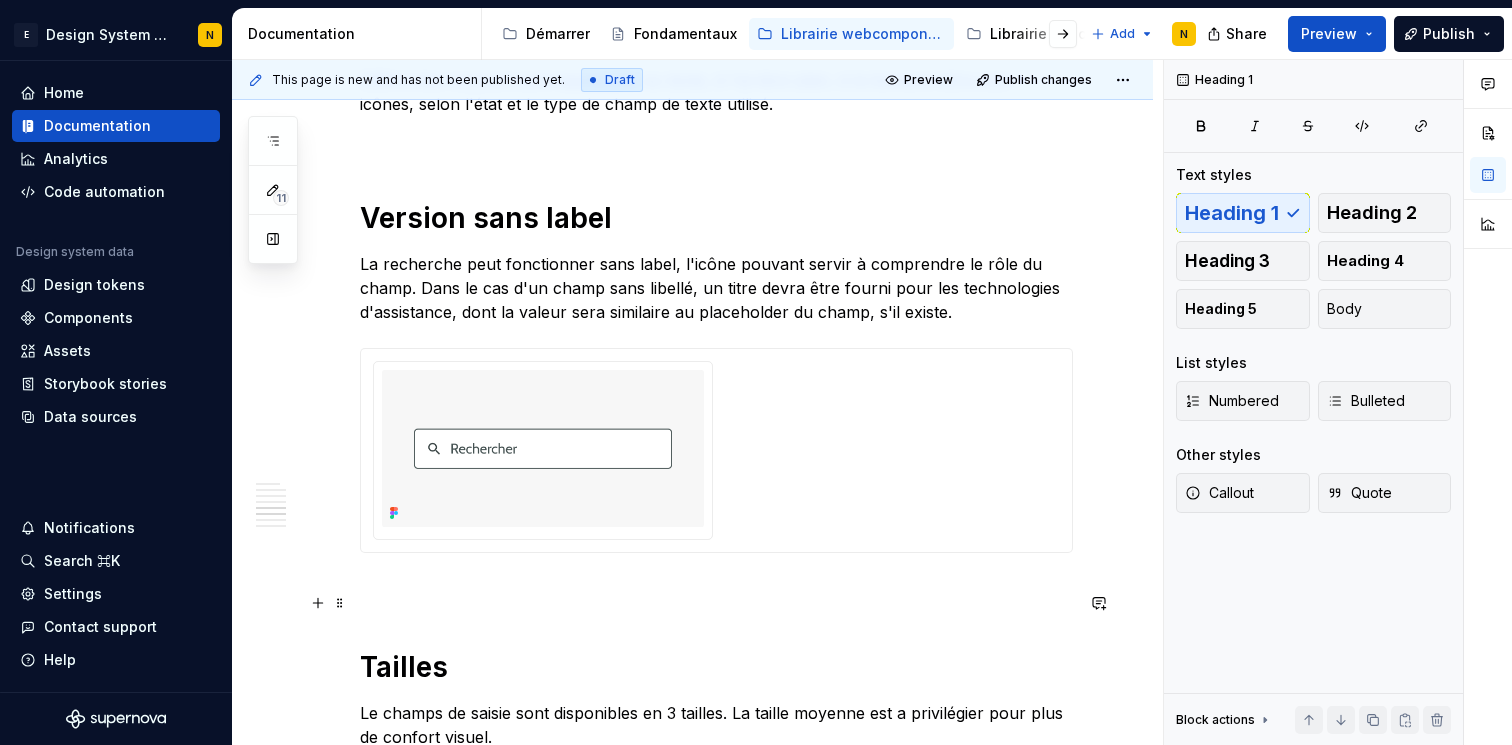 click at bounding box center (716, 589) 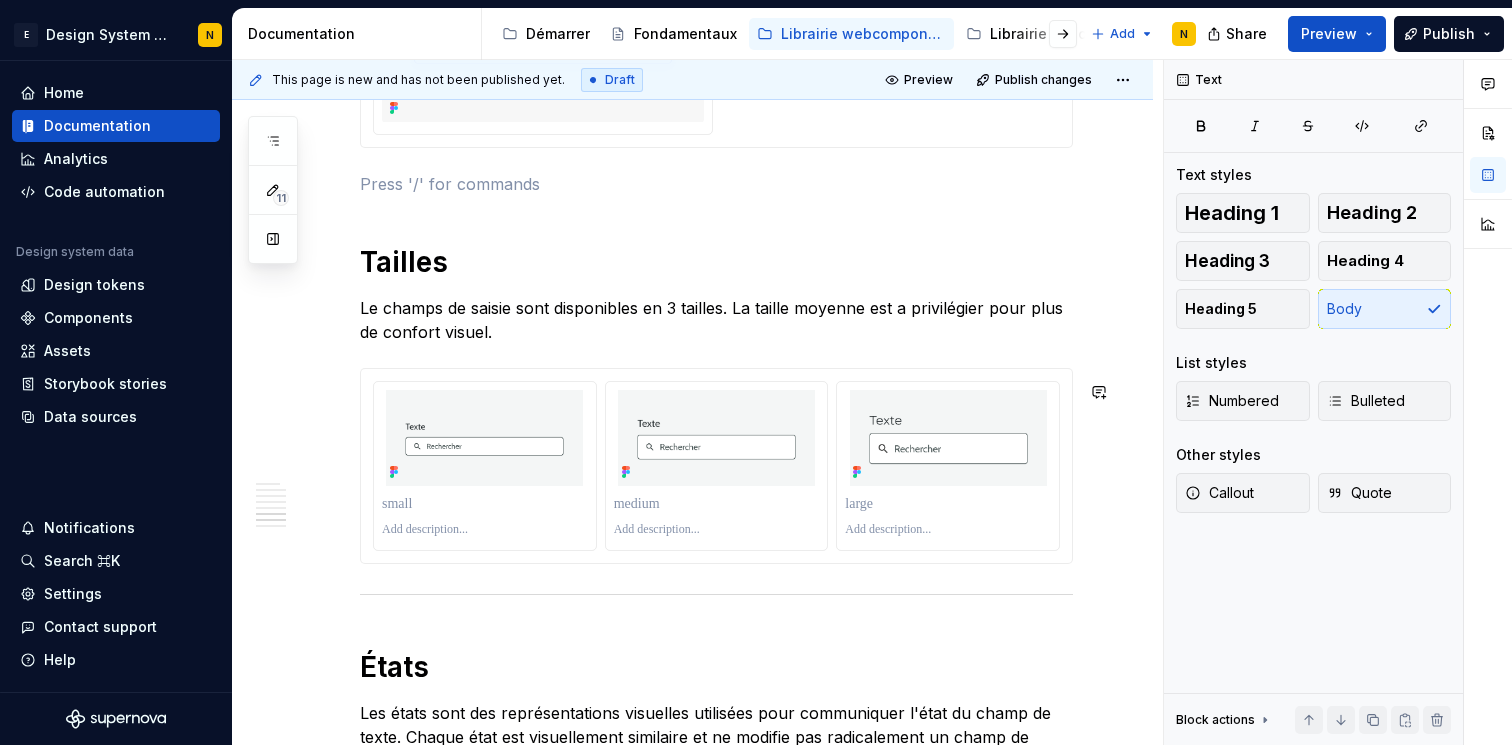 scroll, scrollTop: 2790, scrollLeft: 0, axis: vertical 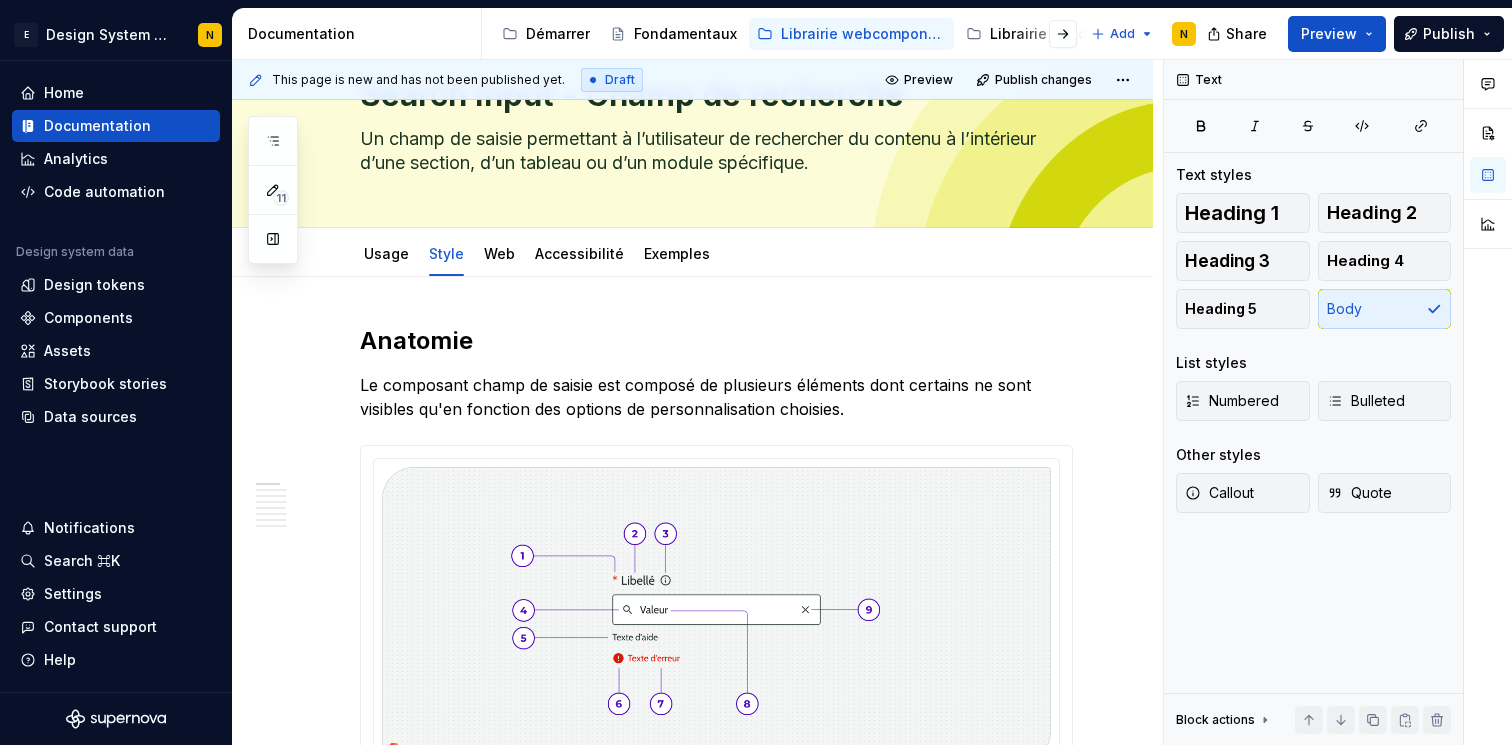 type on "*" 